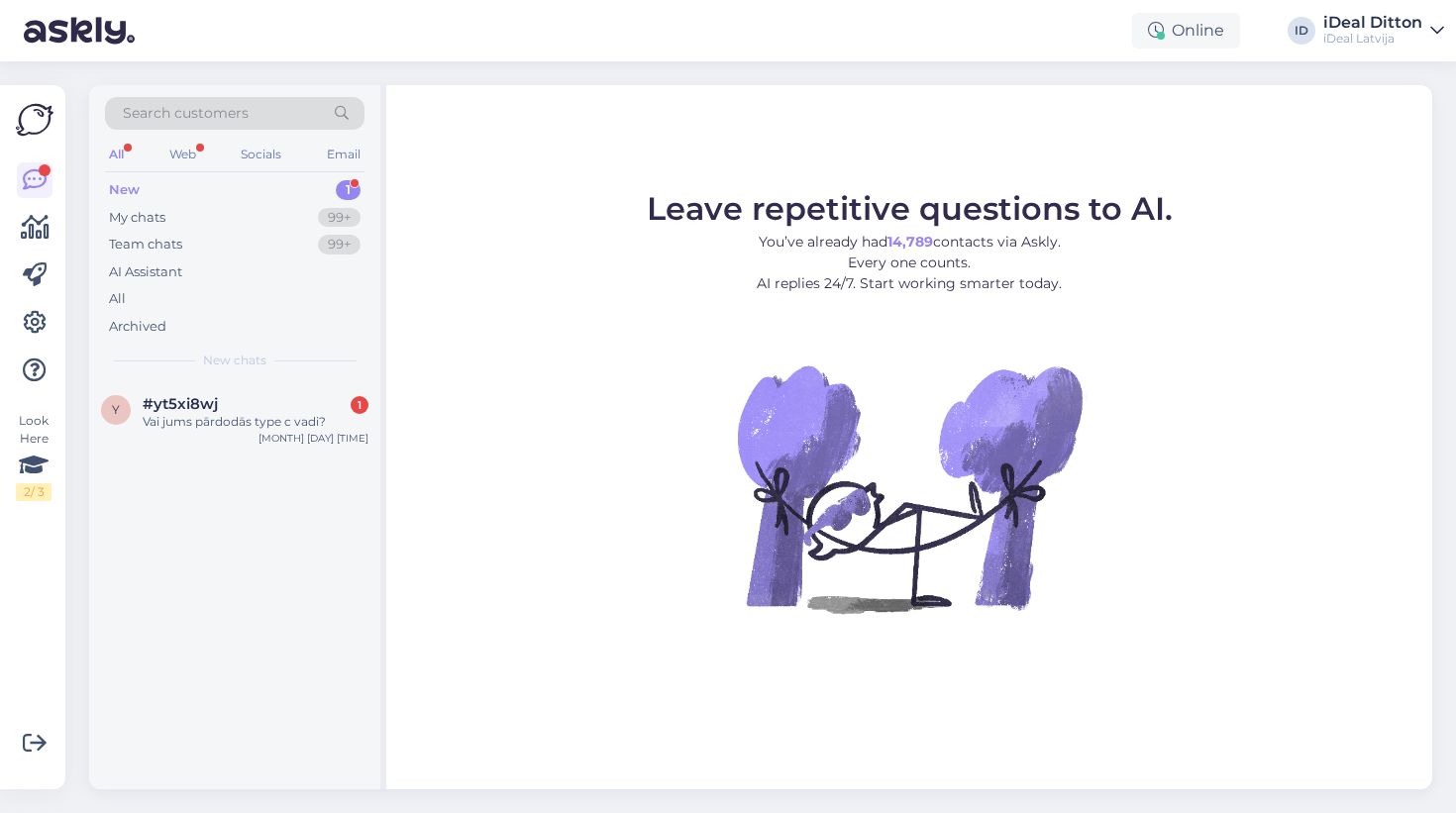 scroll, scrollTop: 0, scrollLeft: 0, axis: both 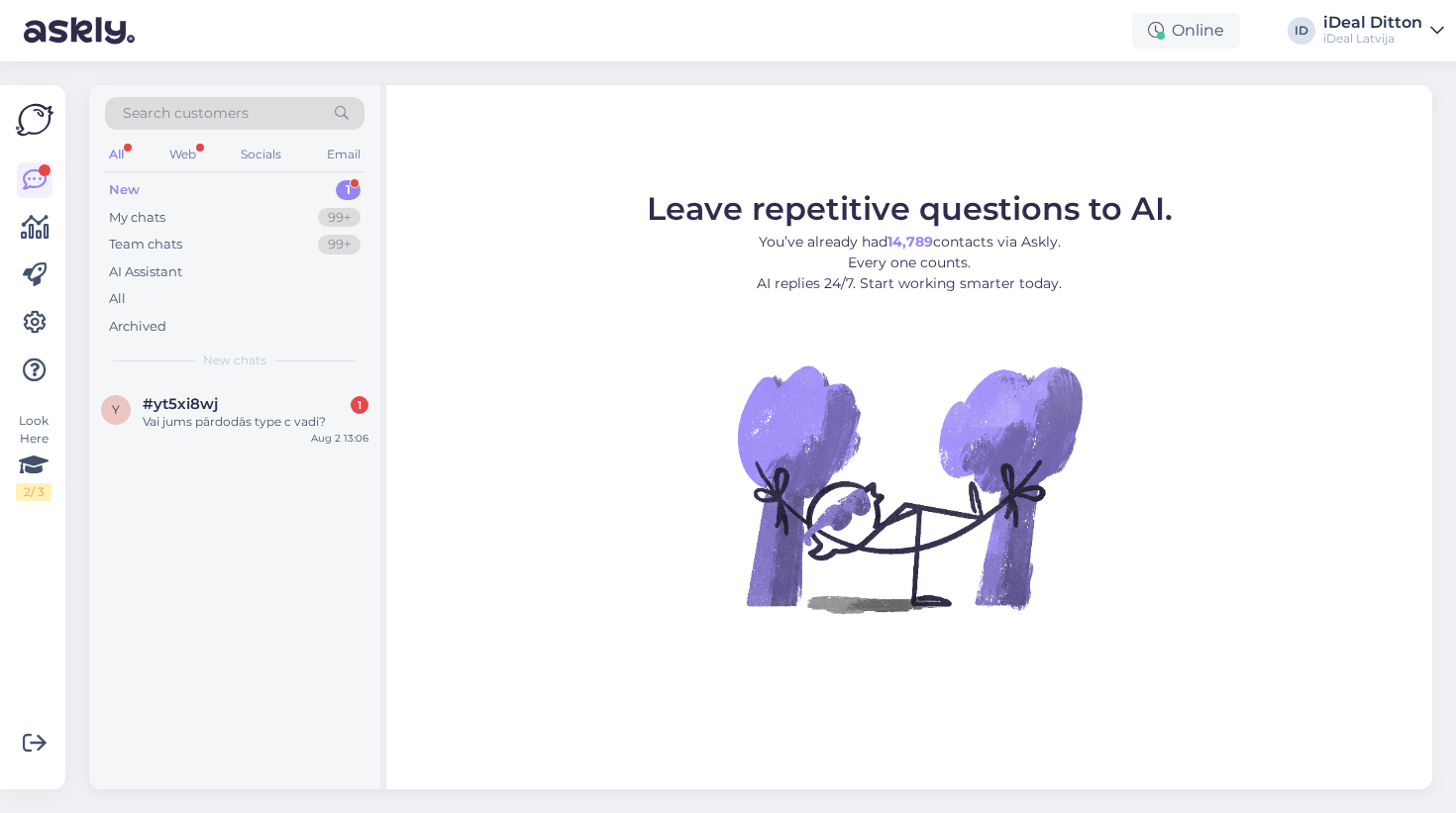 click on "New chats" at bounding box center [235, 360] 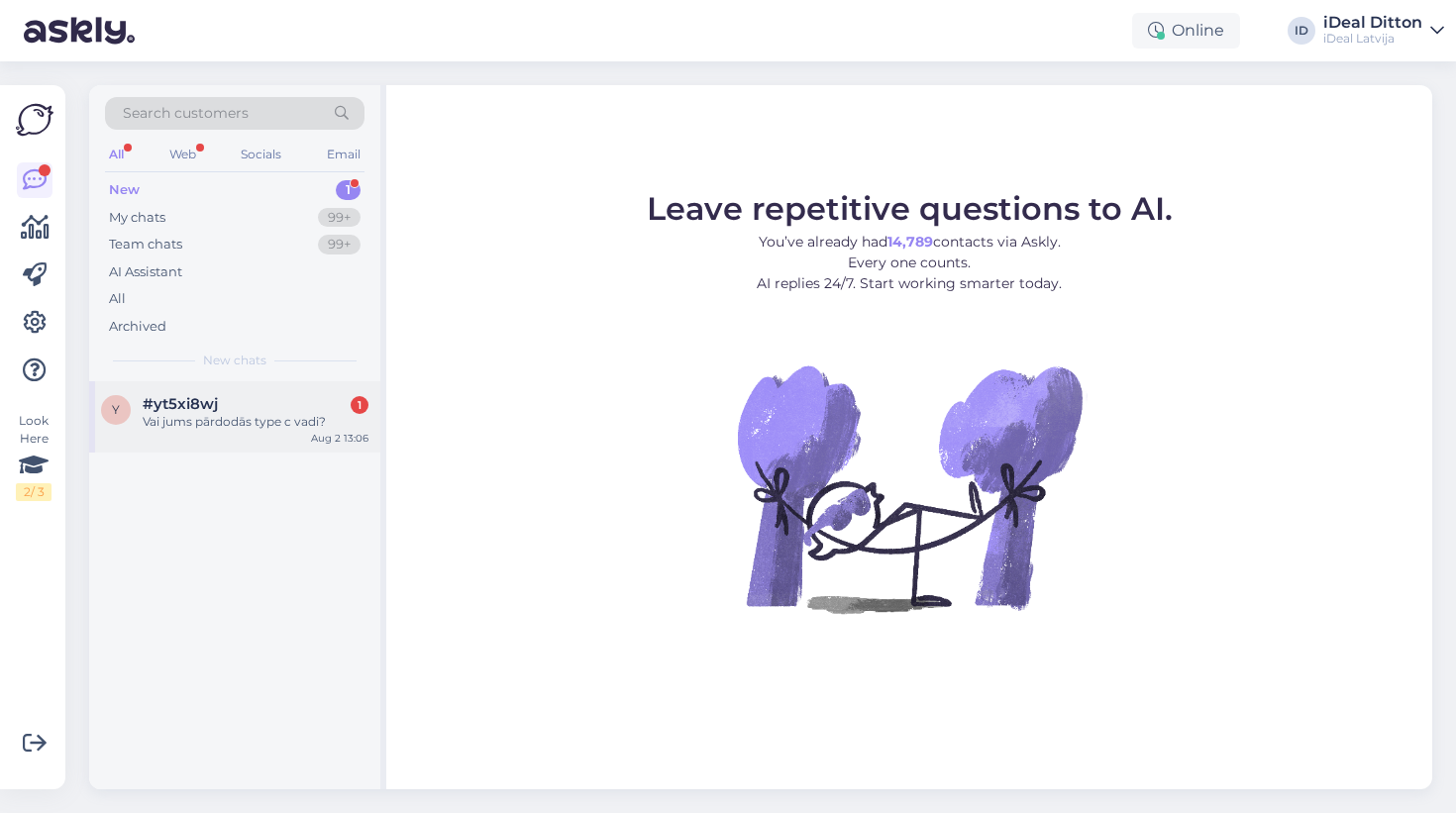 click on "#yt5xi8wj 1" at bounding box center [256, 404] 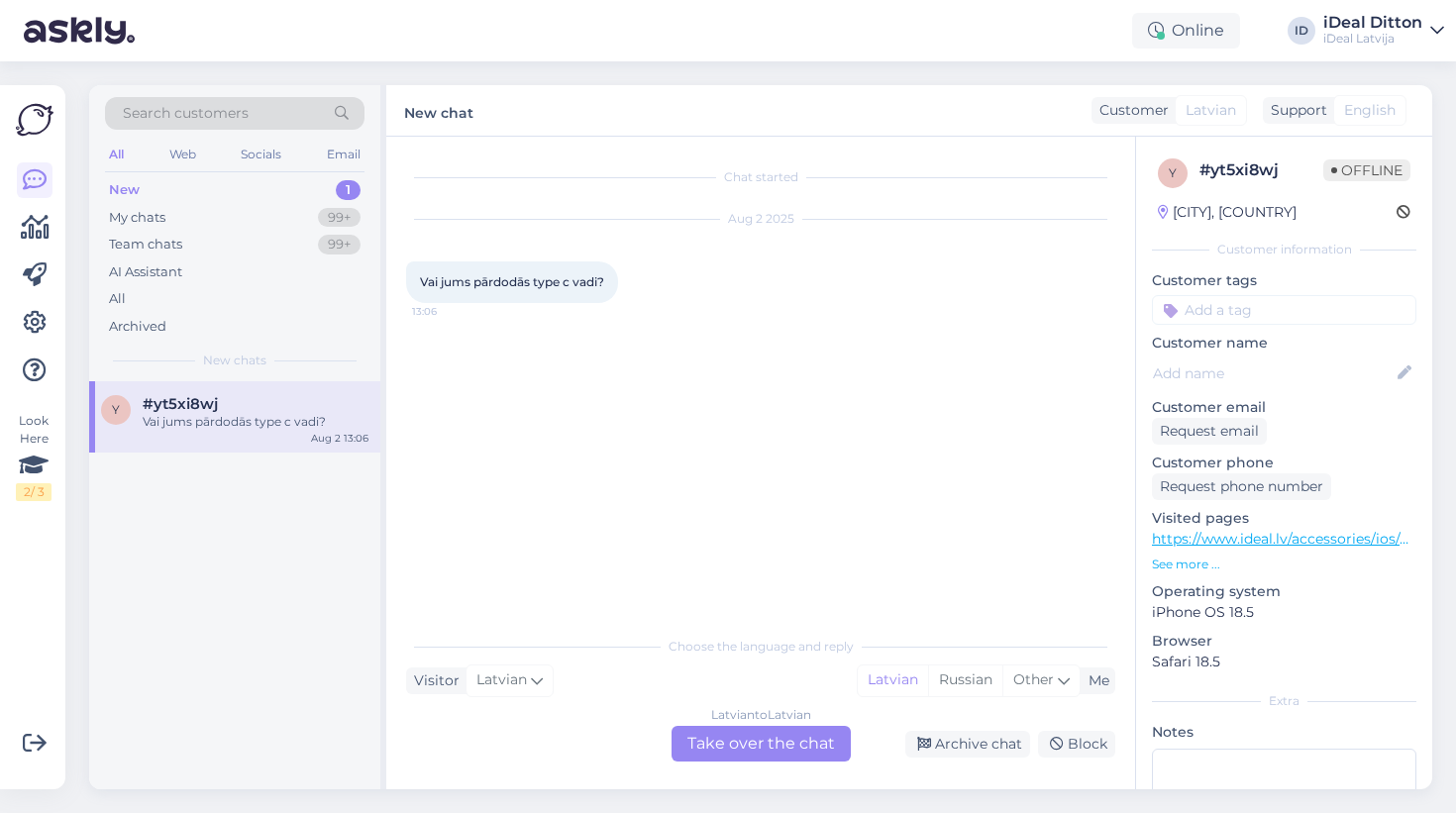 click on "Latvian  to  Latvian Take over the chat" at bounding box center (761, 744) 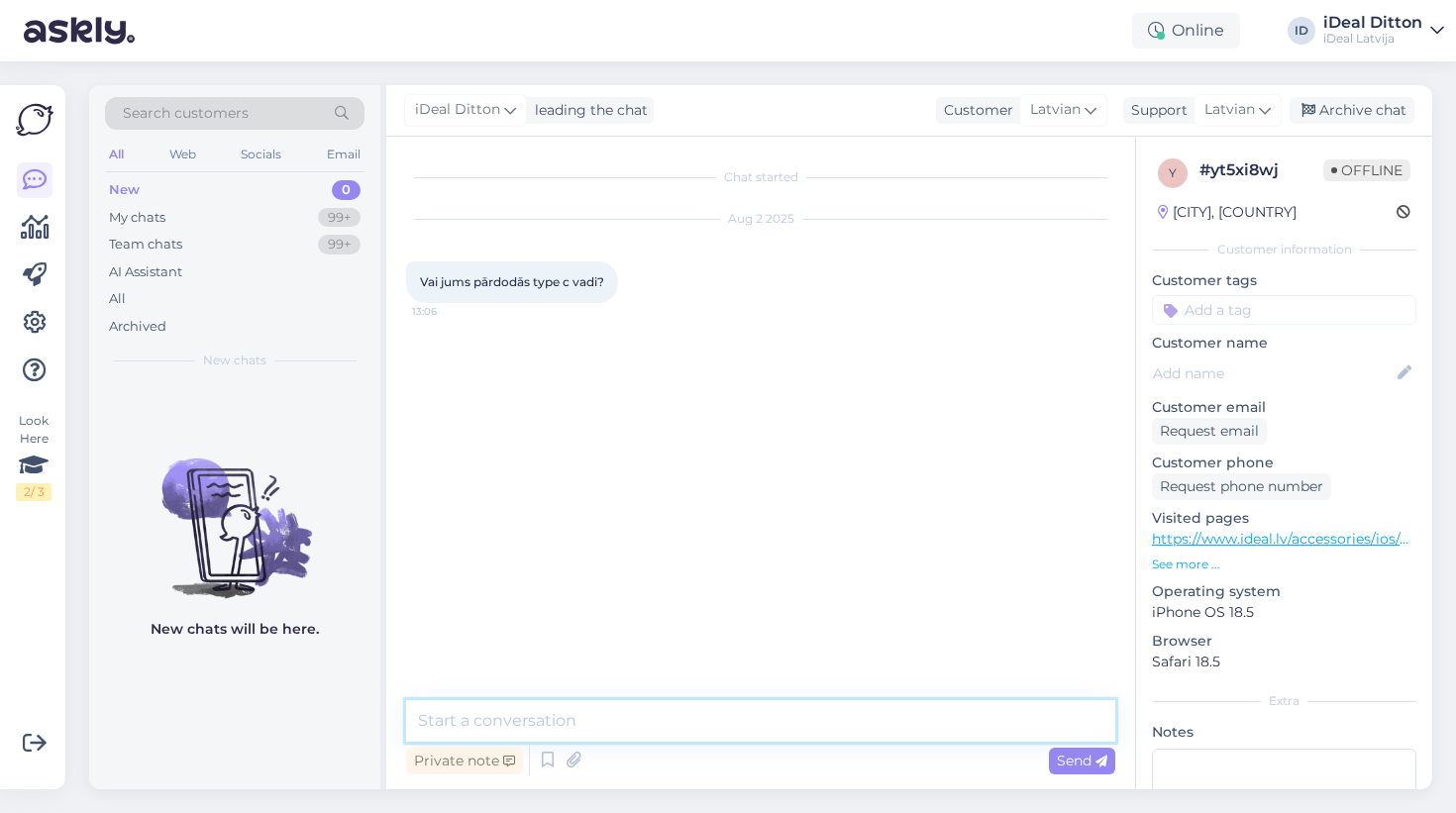 click at bounding box center [761, 721] 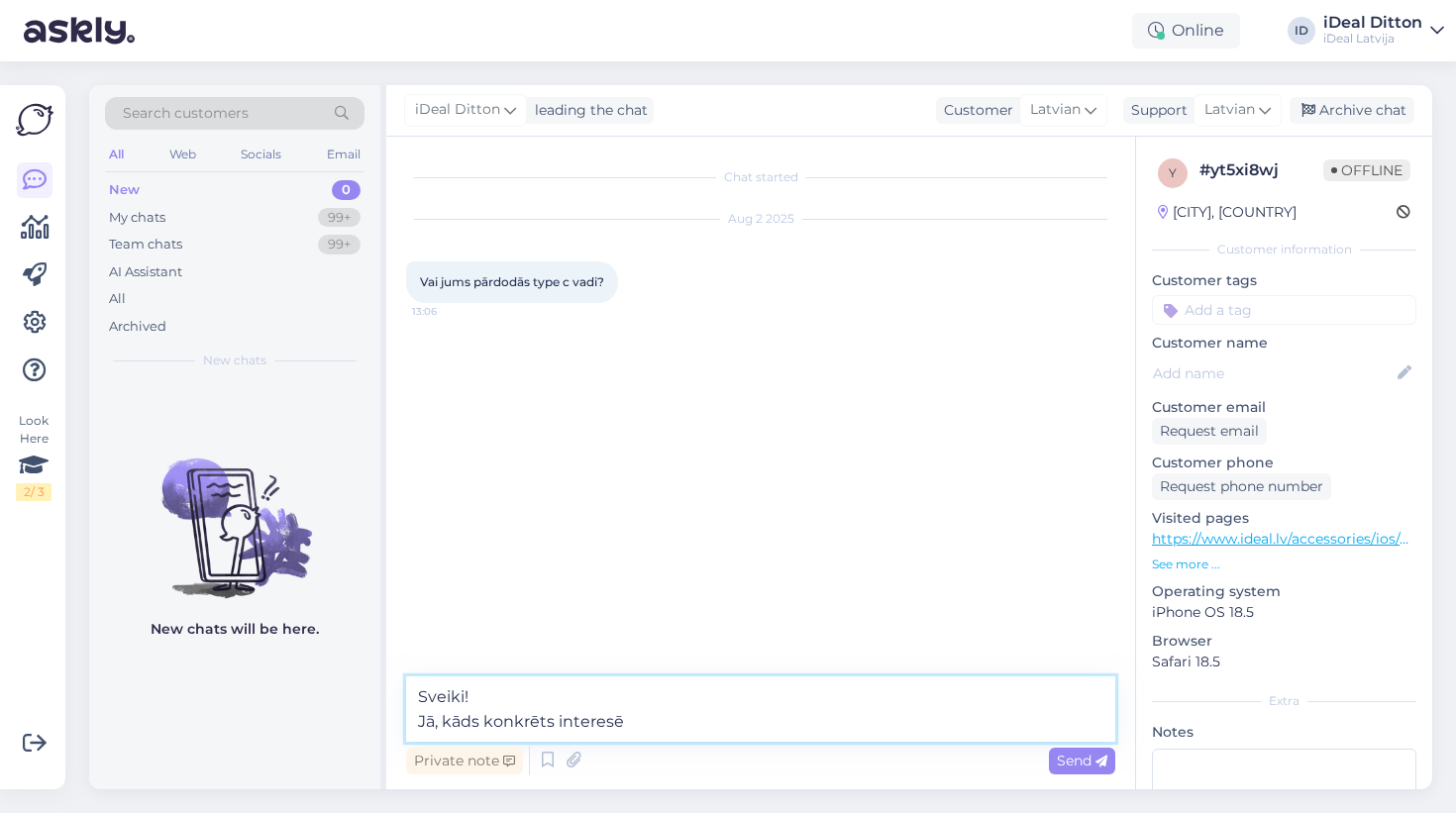type on "Sveiki!
Jā, kāds konkrēts interesē?" 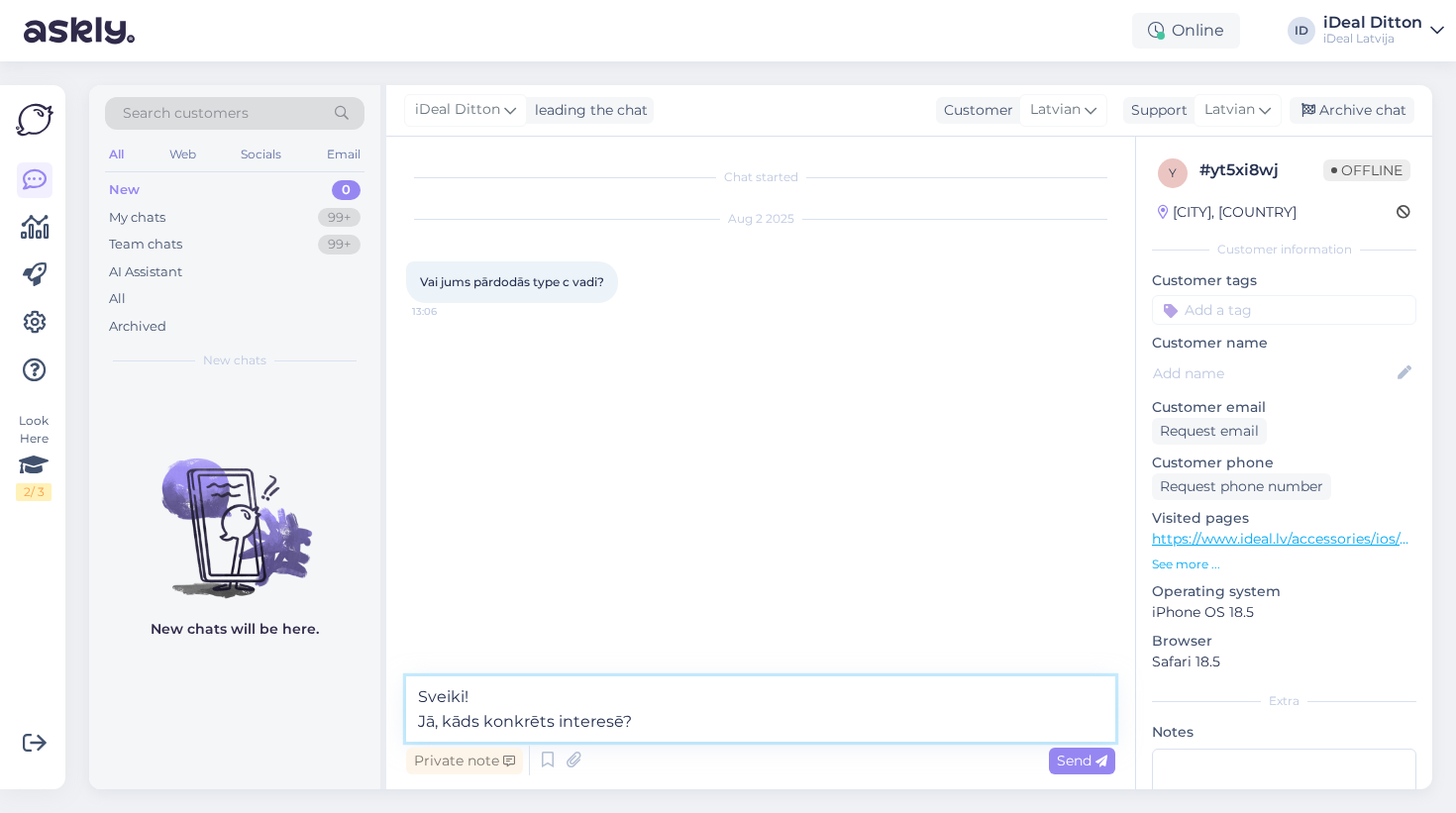 type 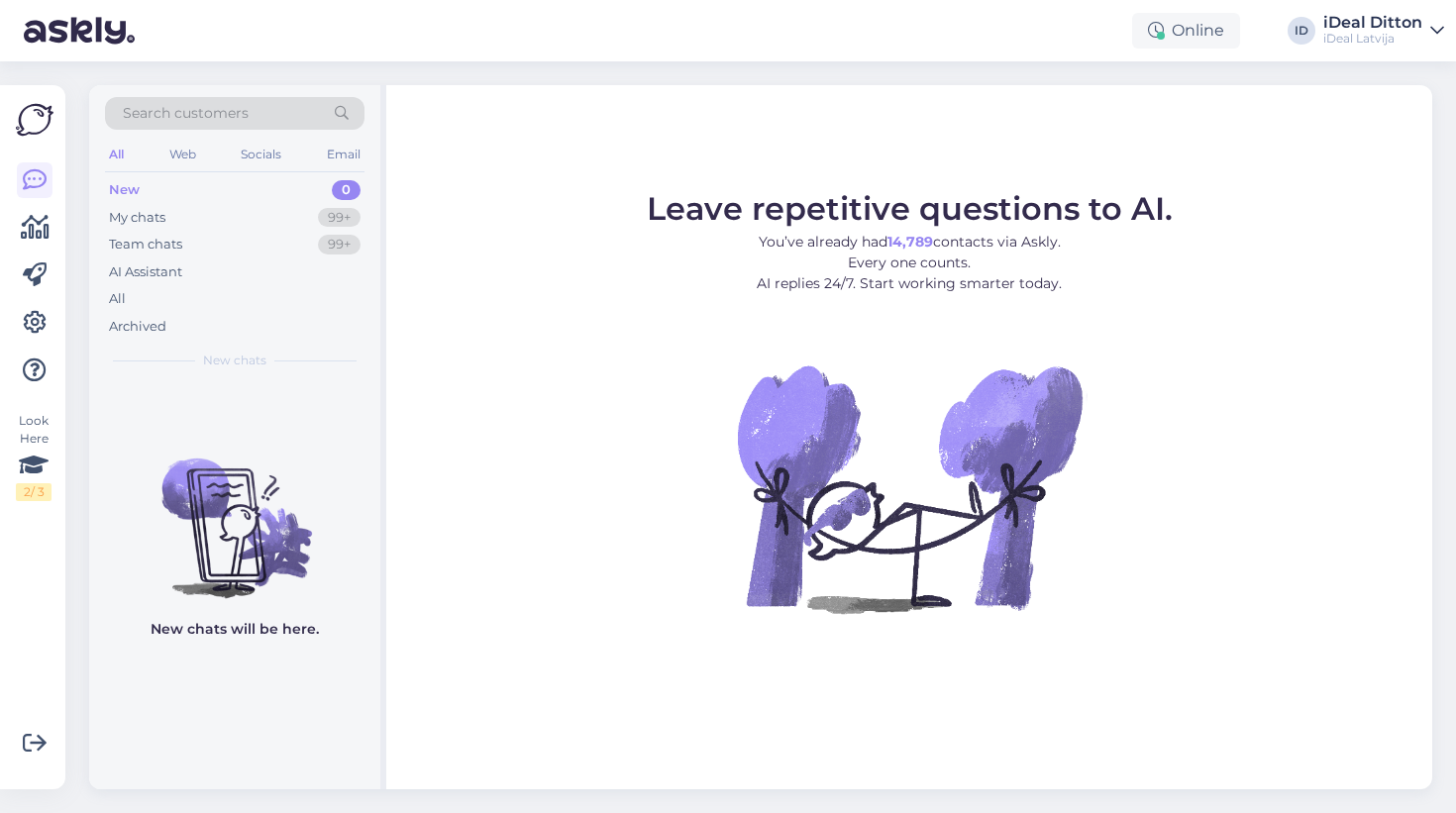 scroll, scrollTop: 0, scrollLeft: 0, axis: both 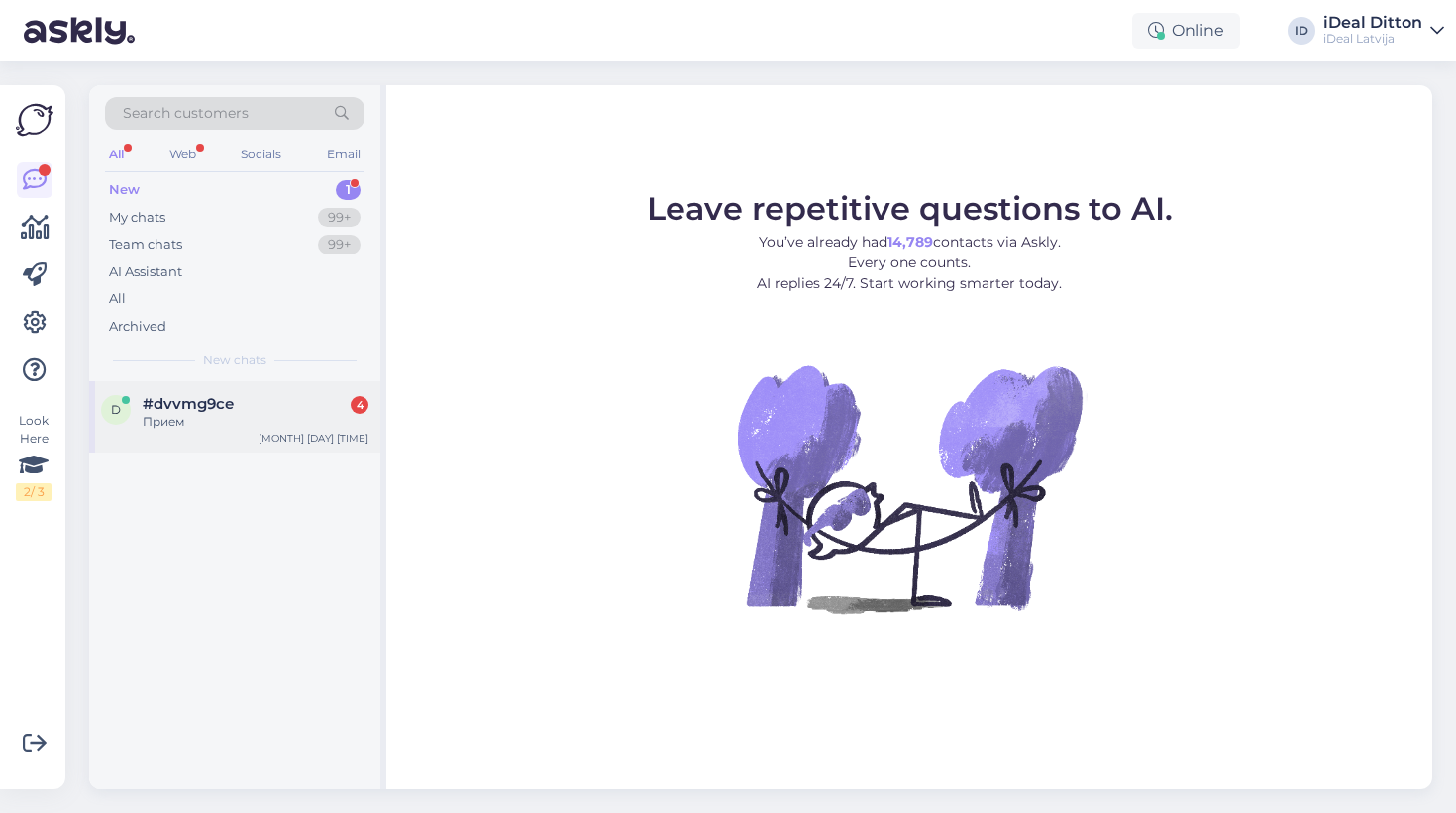 click on "[HASH] [NUMBER] [MONTH] [NUMBER] [TIME]" at bounding box center [235, 417] 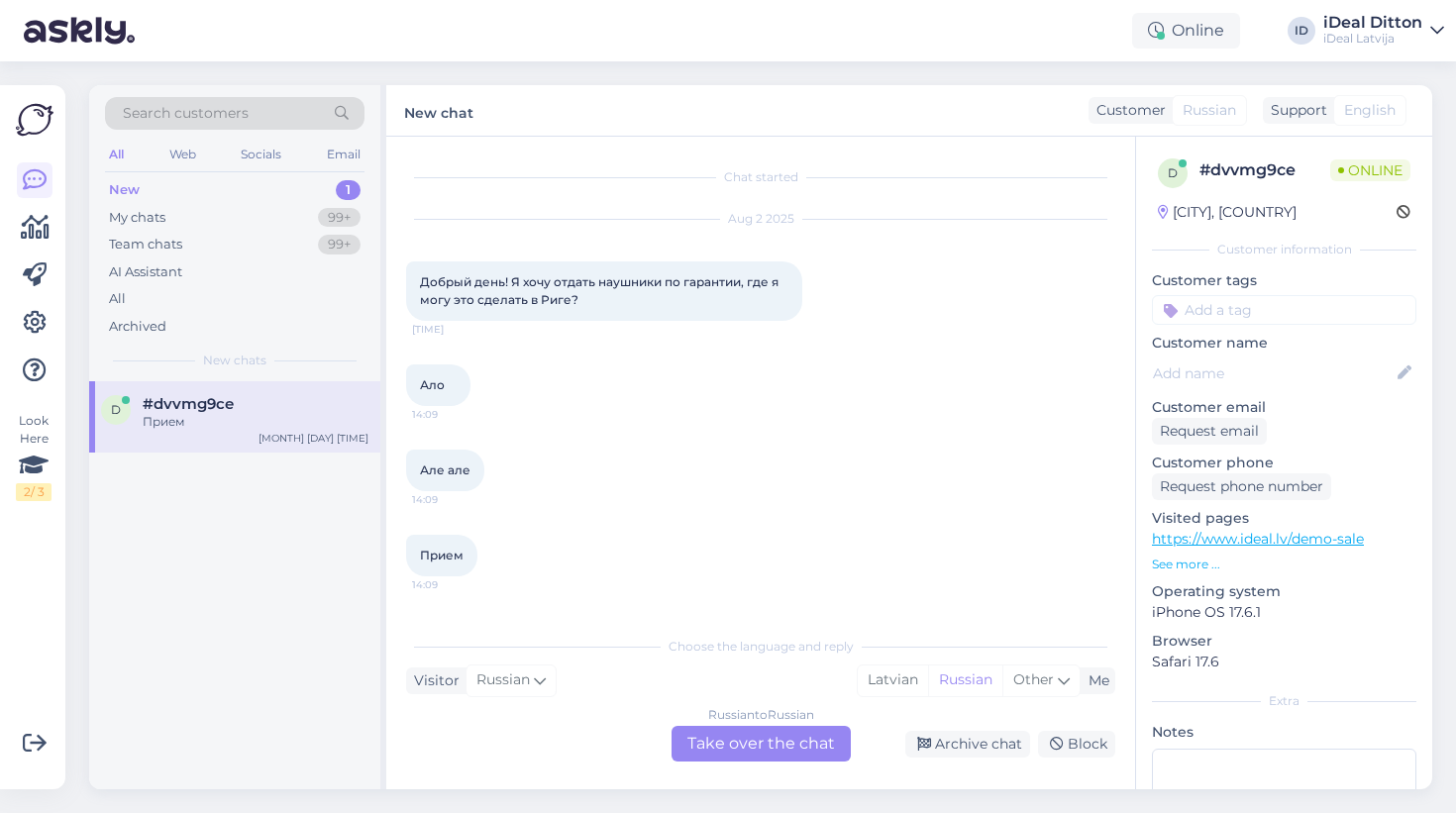 click on "Russian  to  Russian Take over the chat" at bounding box center [761, 744] 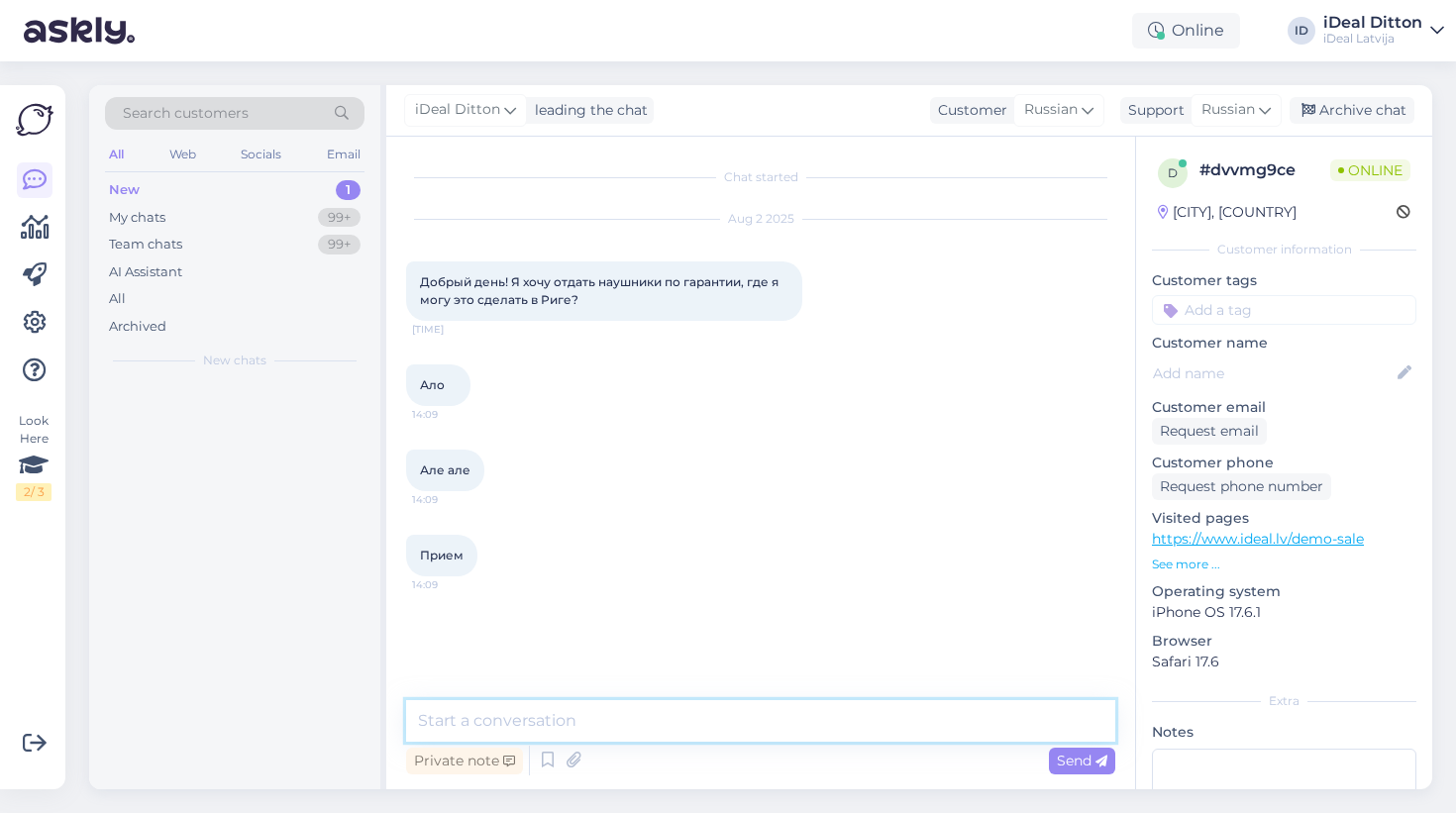 click at bounding box center (761, 721) 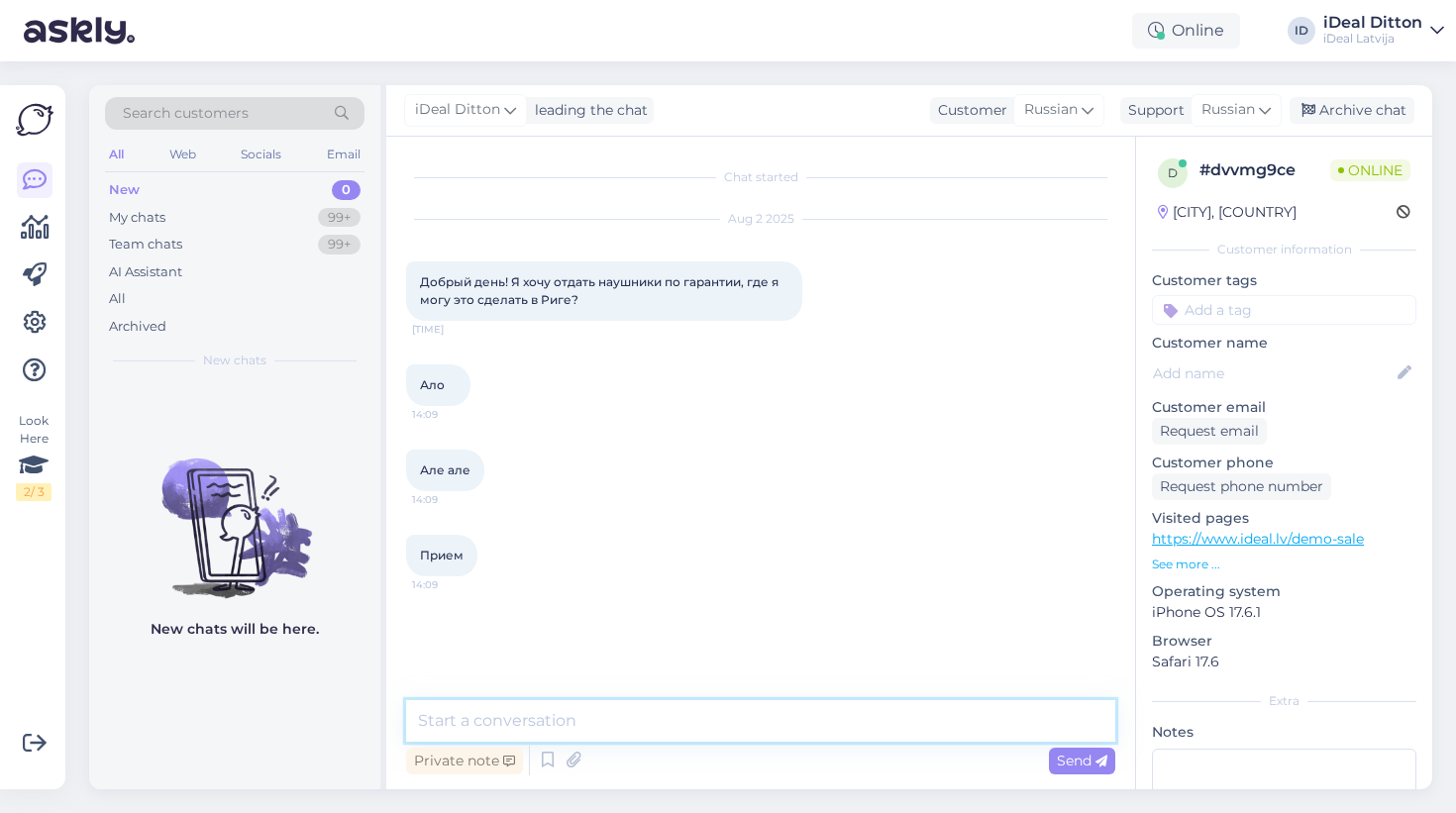 click at bounding box center [761, 721] 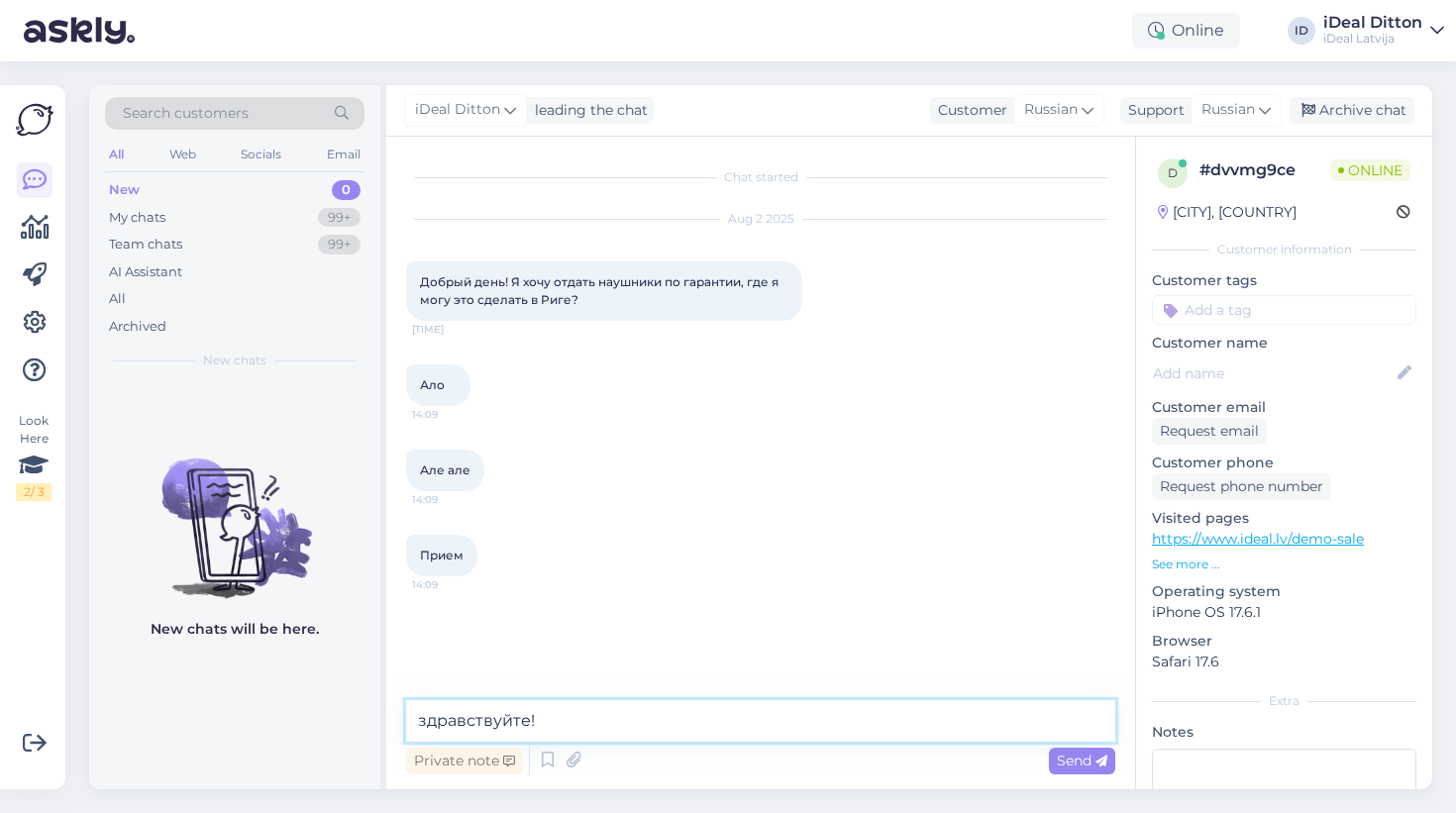 click on "здравствуйте!" at bounding box center [761, 721] 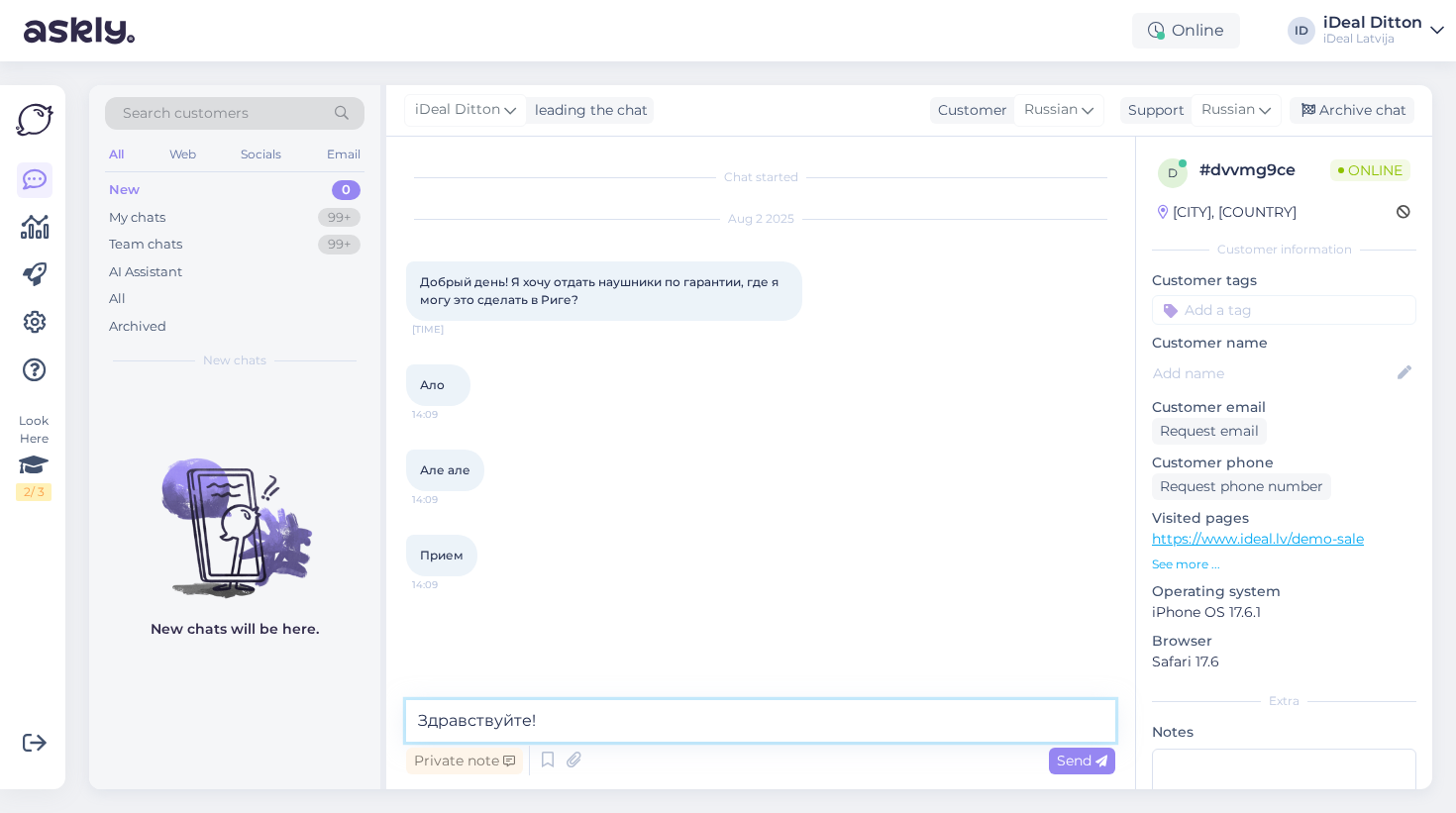 click on "Здравствуйте!" at bounding box center (761, 721) 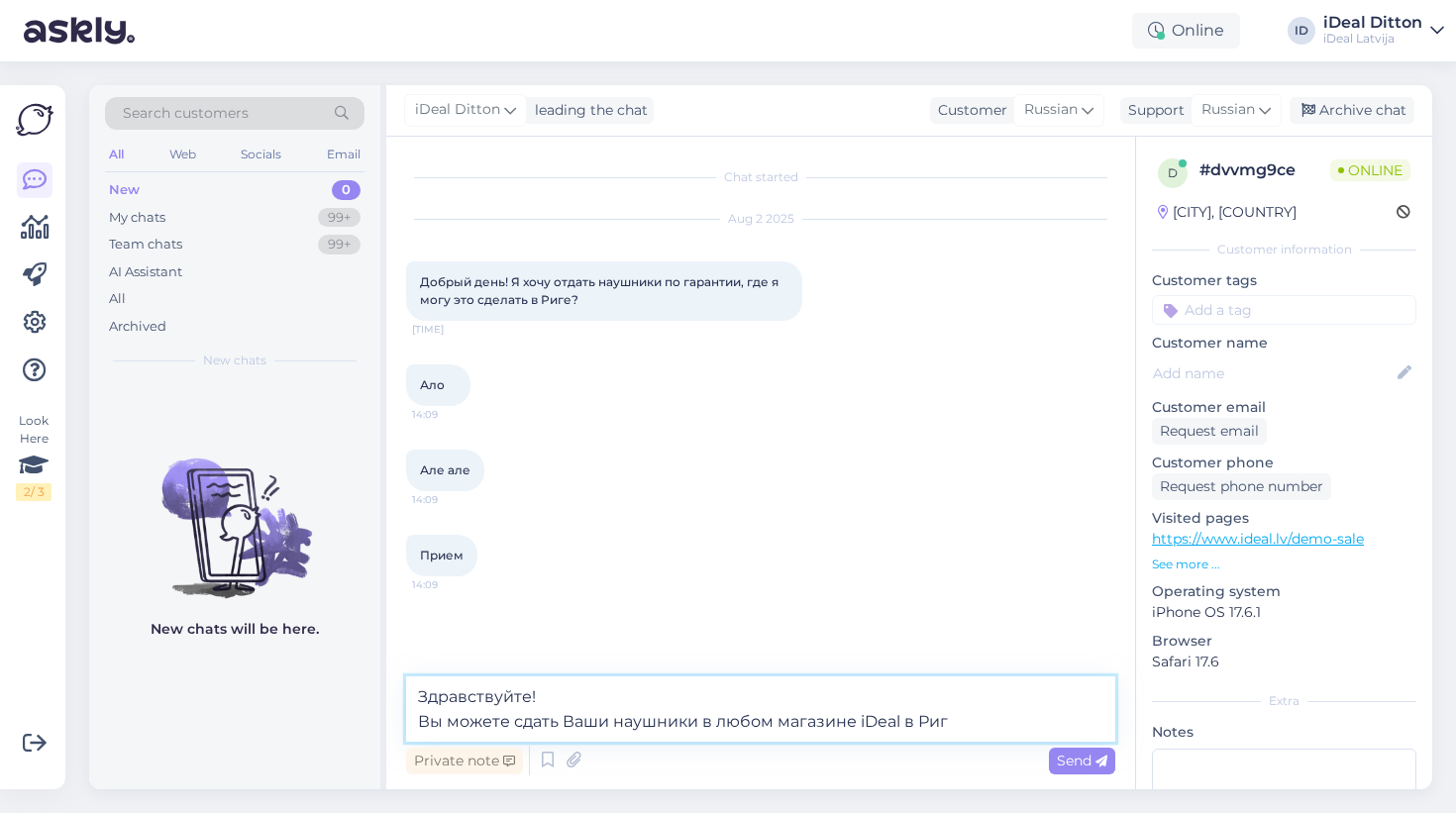 type on "Здравствуйте!
Вы можете сдать Ваши наушники в любом магазине iDeal в Риге" 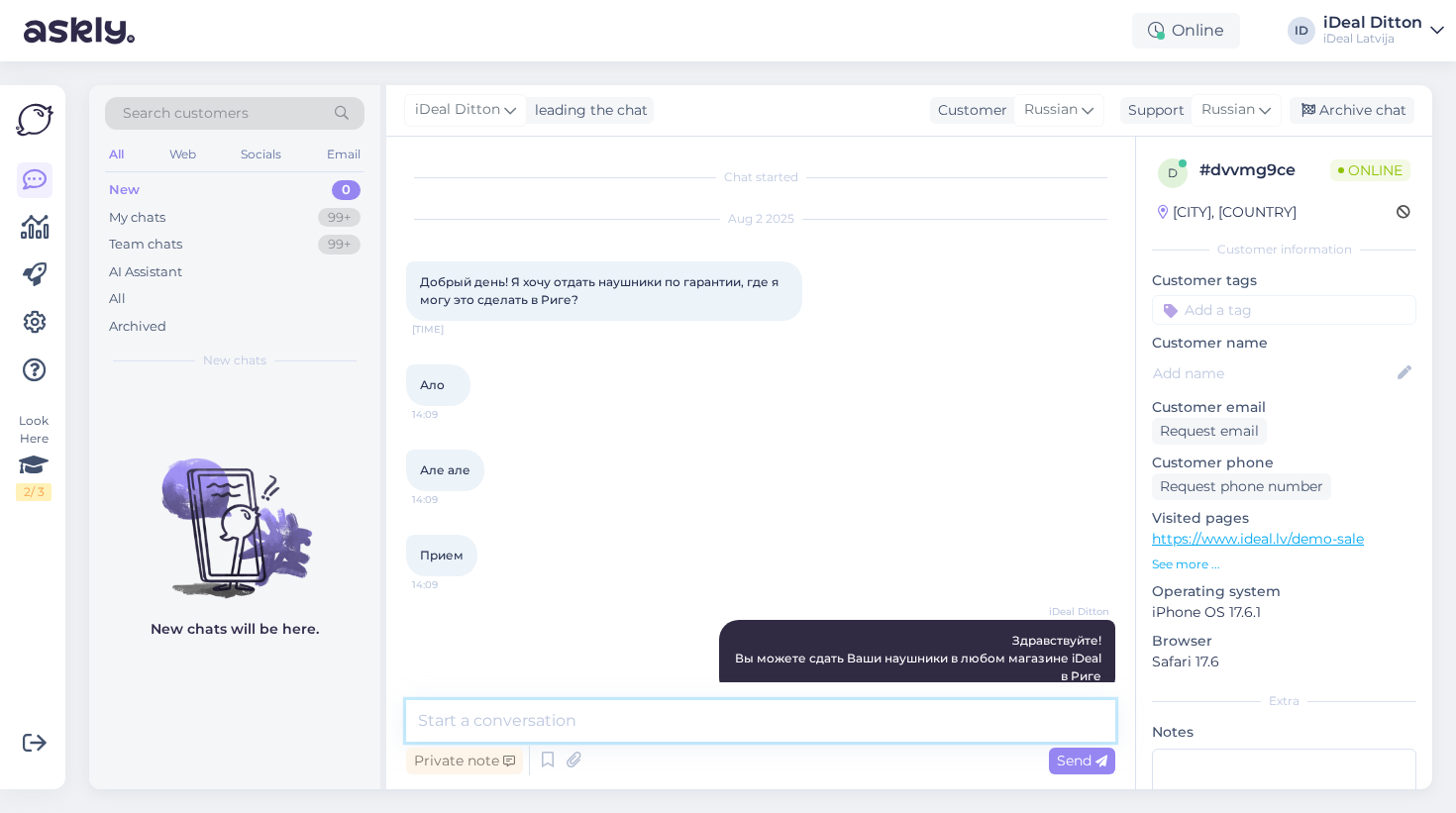 scroll, scrollTop: 37, scrollLeft: 0, axis: vertical 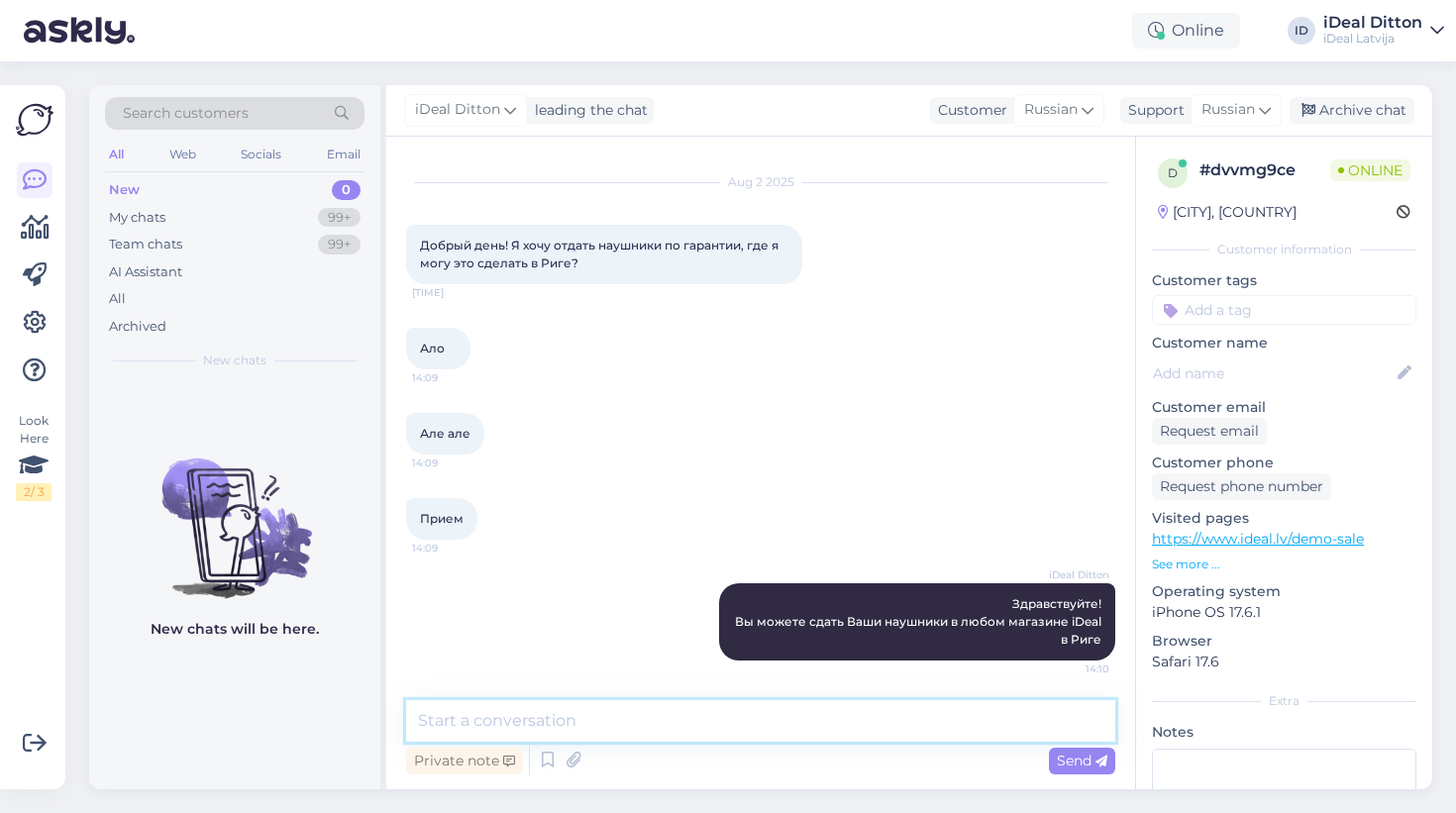 paste on "https://www.ideal.lv/veikali" 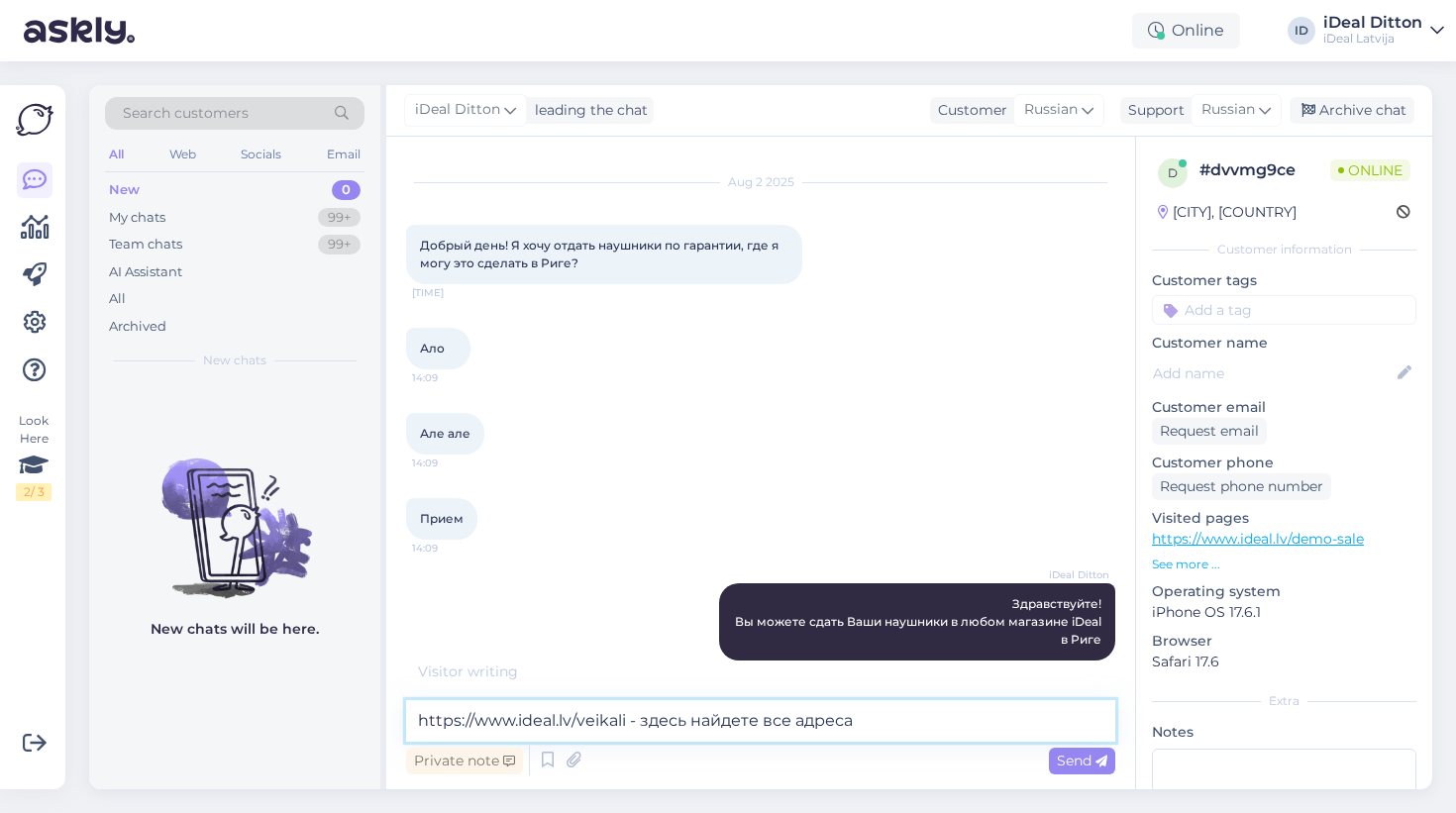 type on "https://www.ideal.lv/veikali - здесь найдете все адреса" 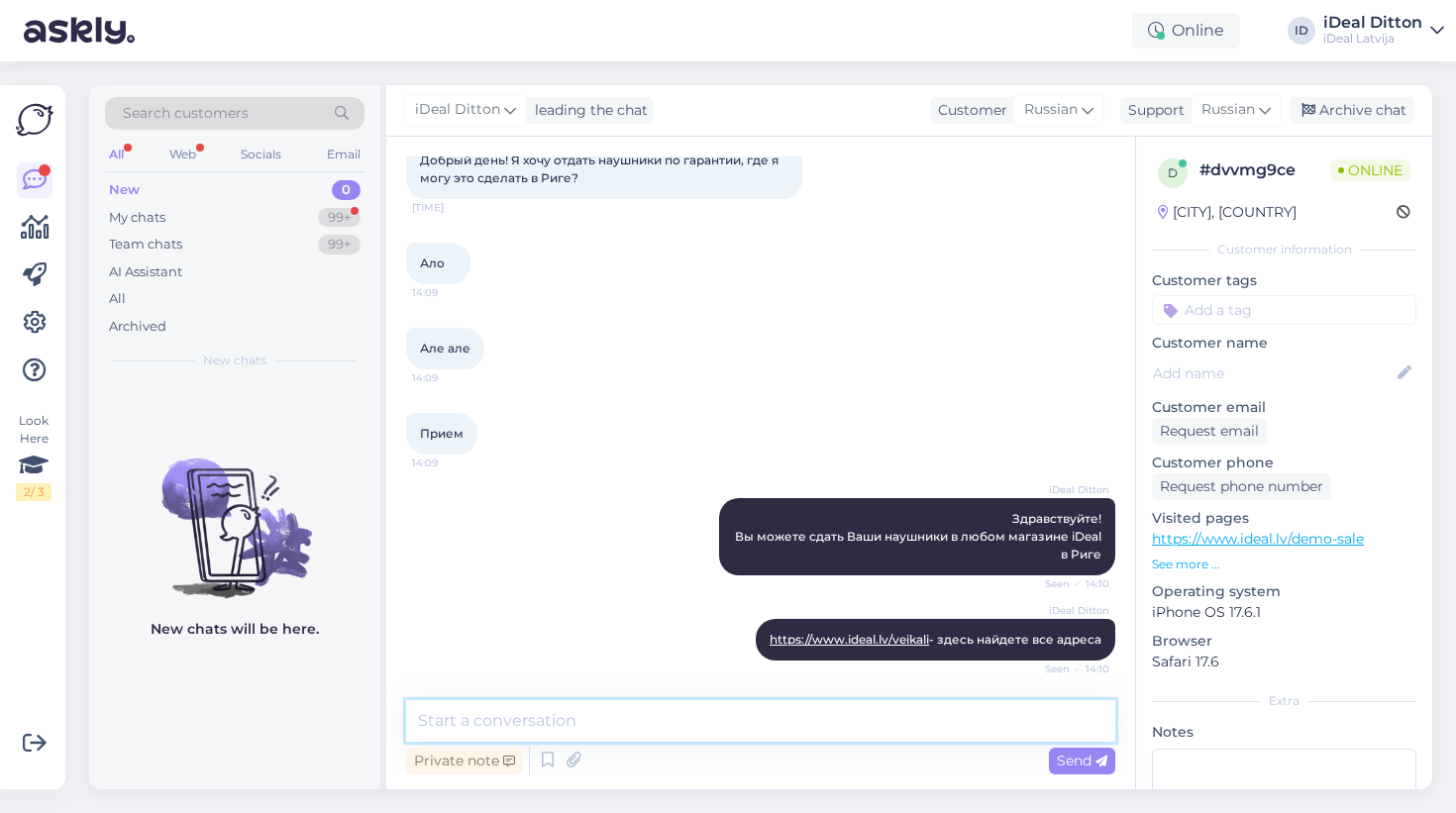 scroll, scrollTop: 207, scrollLeft: 0, axis: vertical 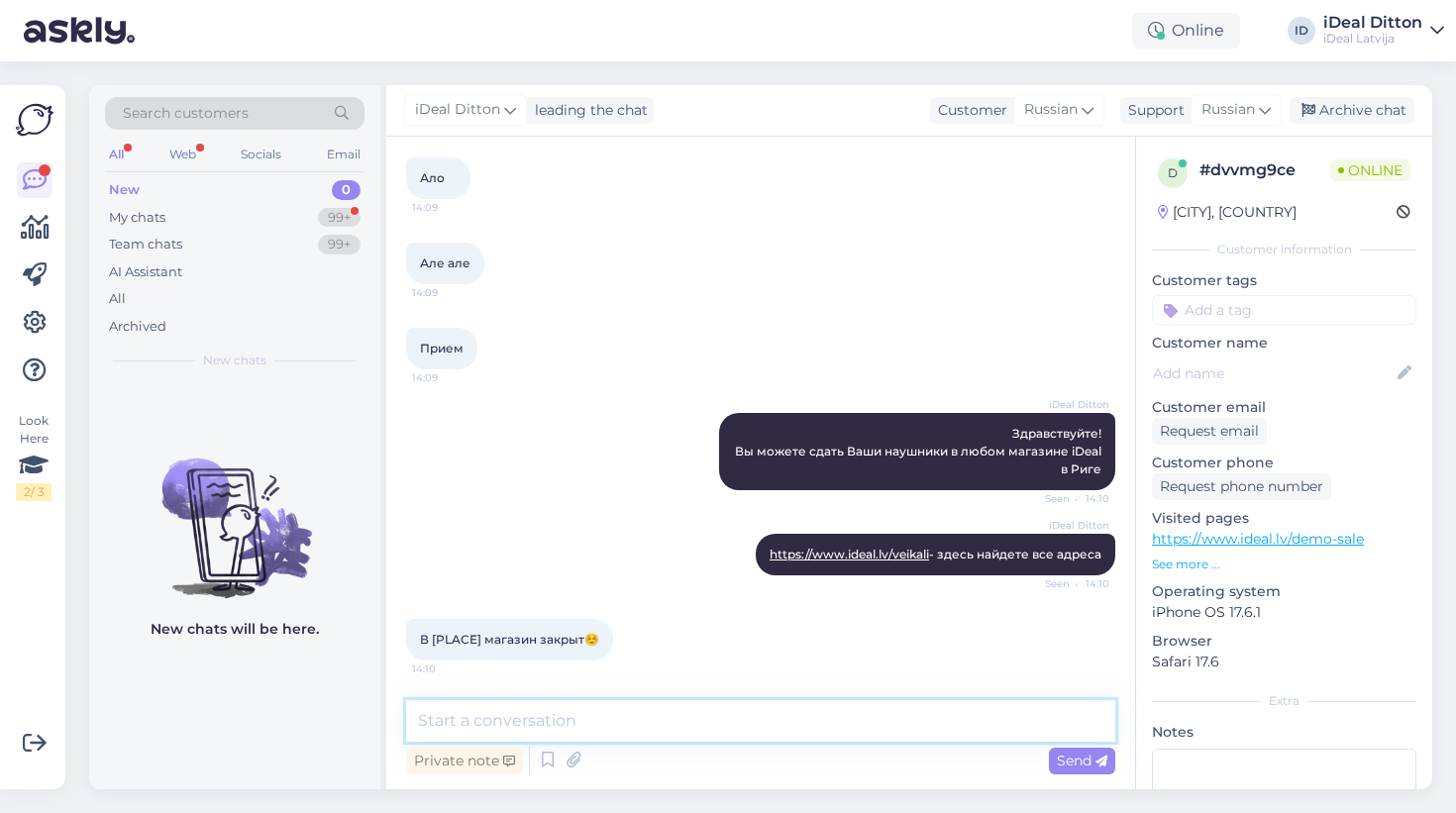 click at bounding box center (761, 721) 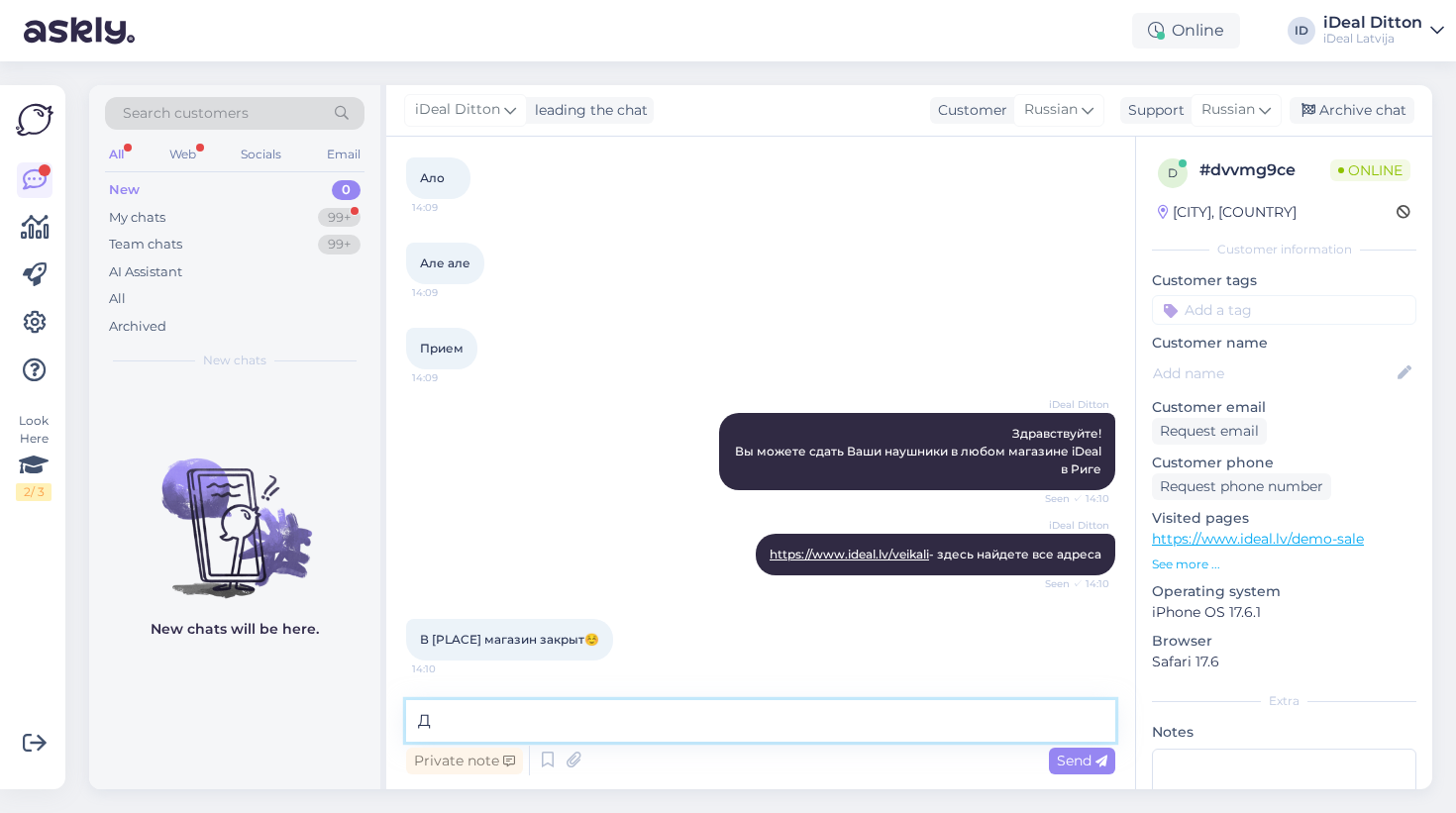 scroll, scrollTop: 292, scrollLeft: 0, axis: vertical 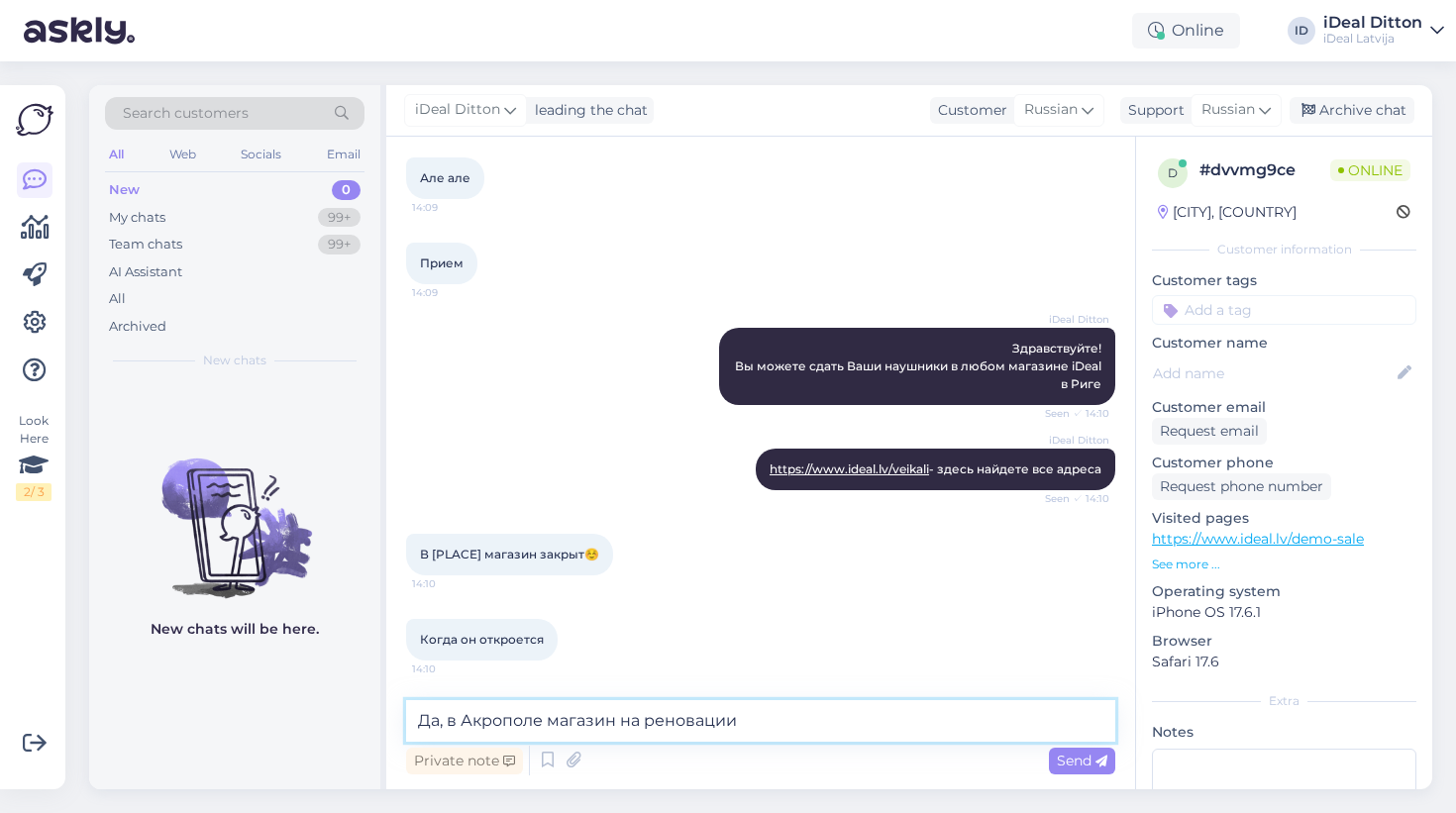 drag, startPoint x: 645, startPoint y: 697, endPoint x: 823, endPoint y: 730, distance: 181 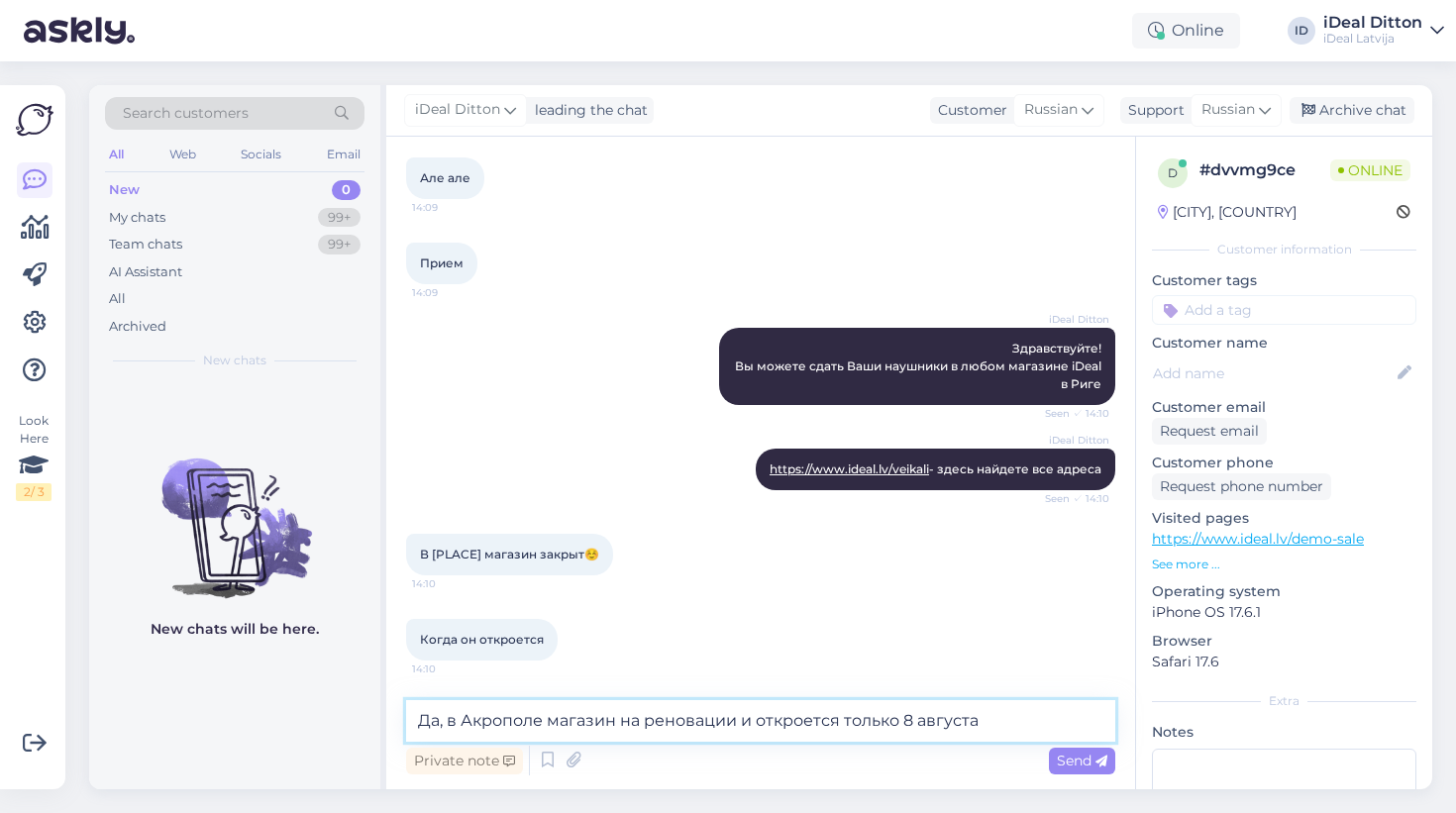 type on "Да, в Акрополе магазин на реновации и откроется только 8 августа!" 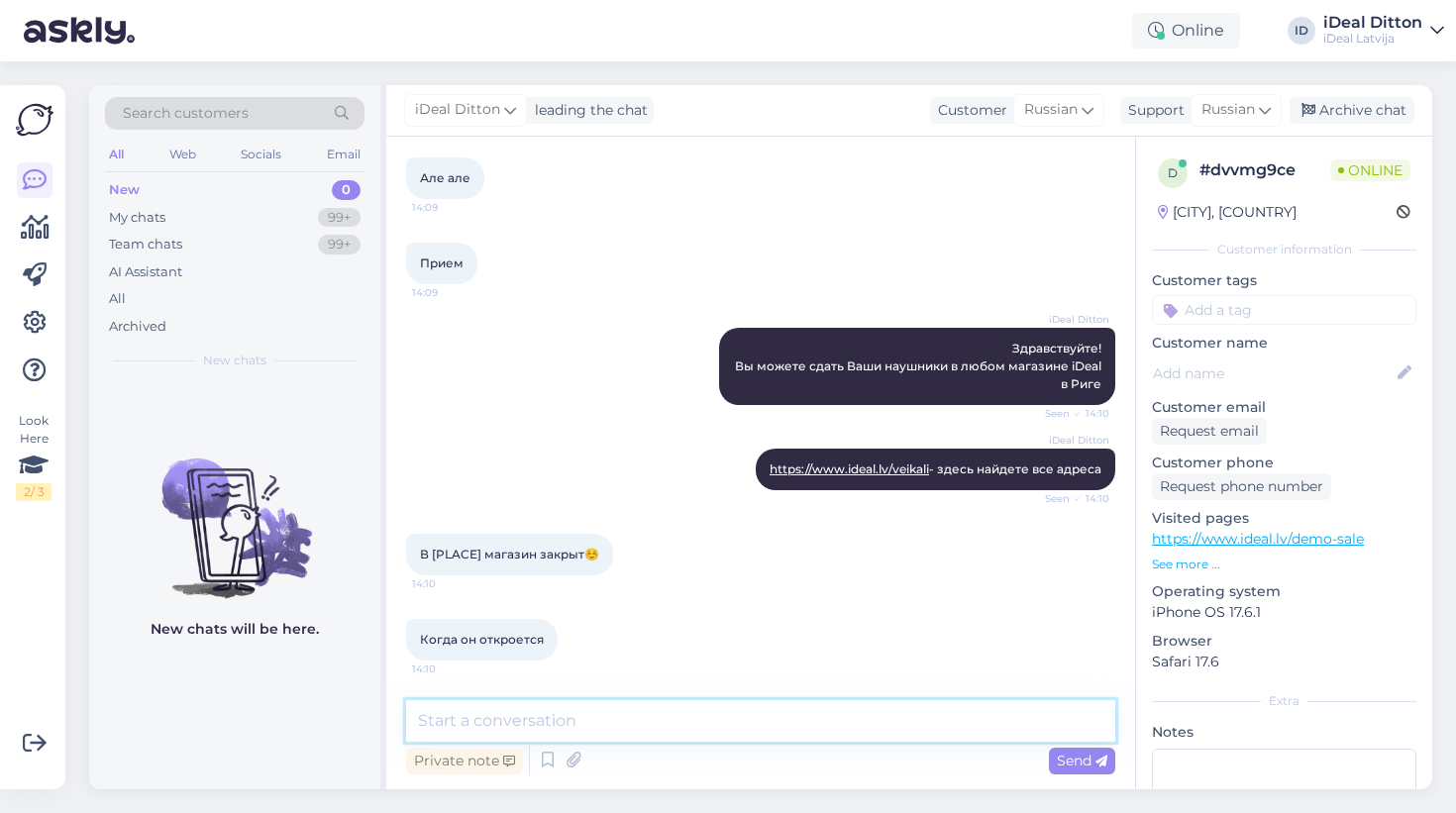 scroll, scrollTop: 395, scrollLeft: 0, axis: vertical 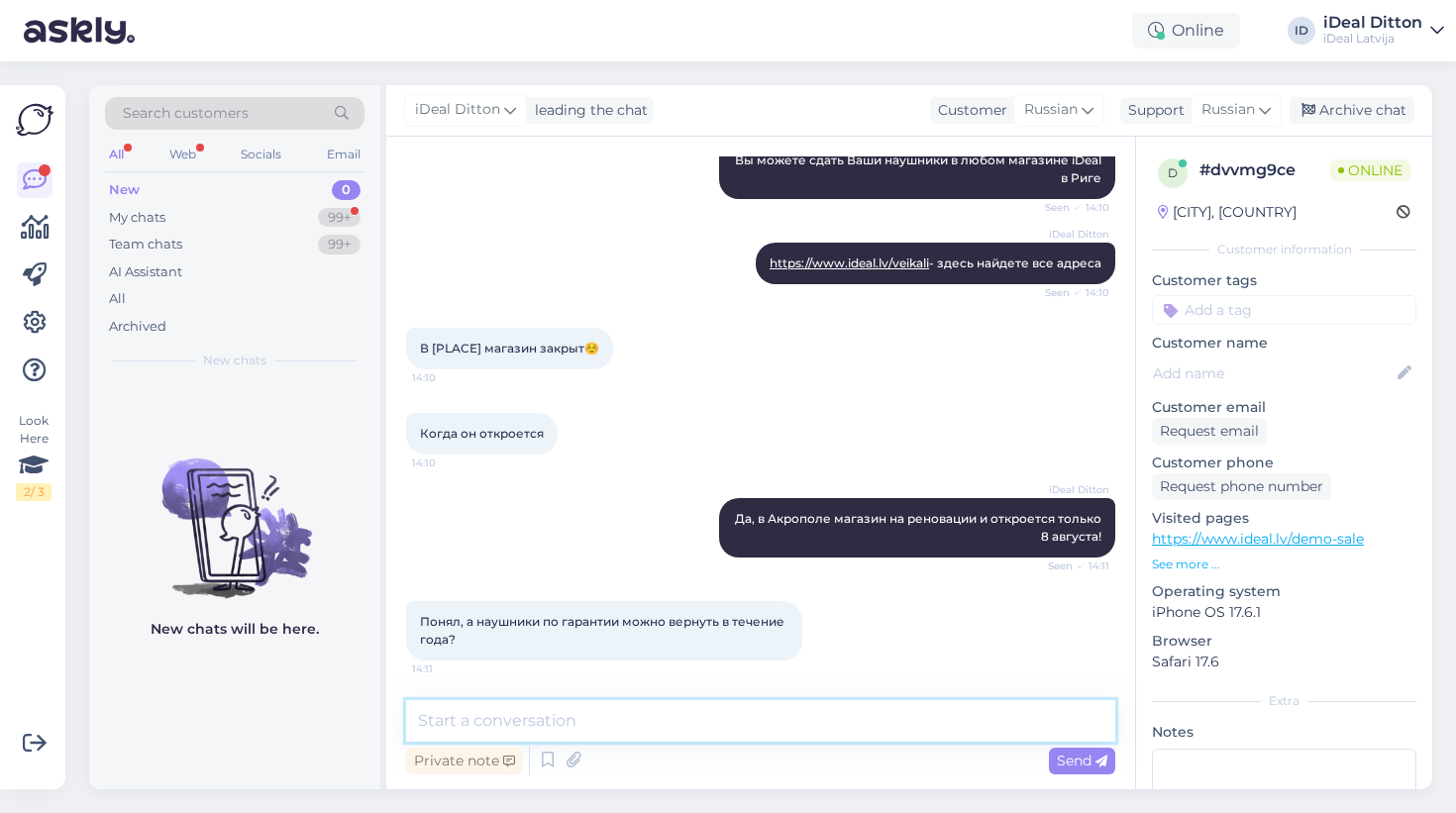 click at bounding box center [761, 721] 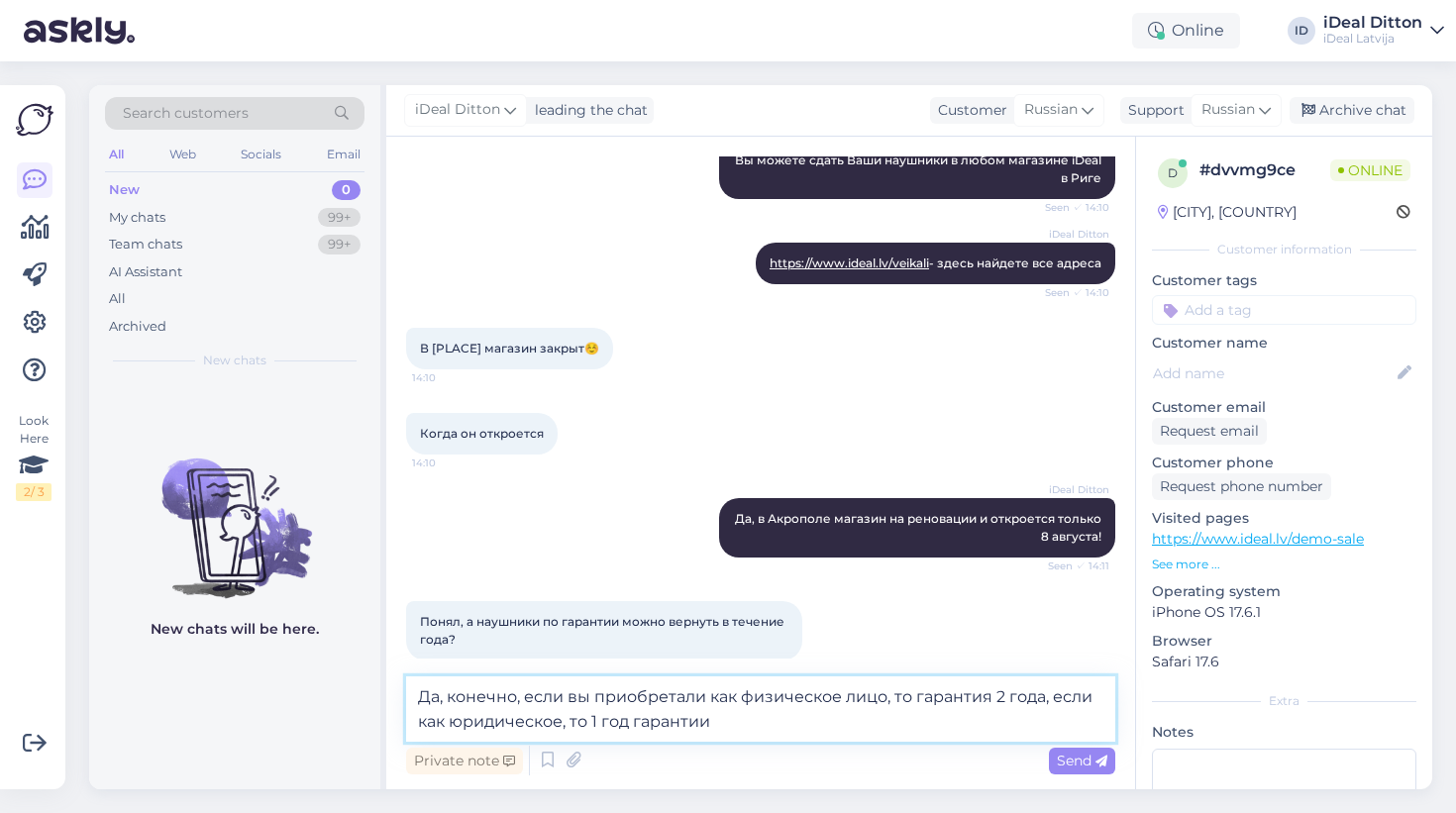 type on "Да, конечно, если вы приобретали как физическое лицо, то гарантия 2 года, если как юридическое, то 1 год гарантии!" 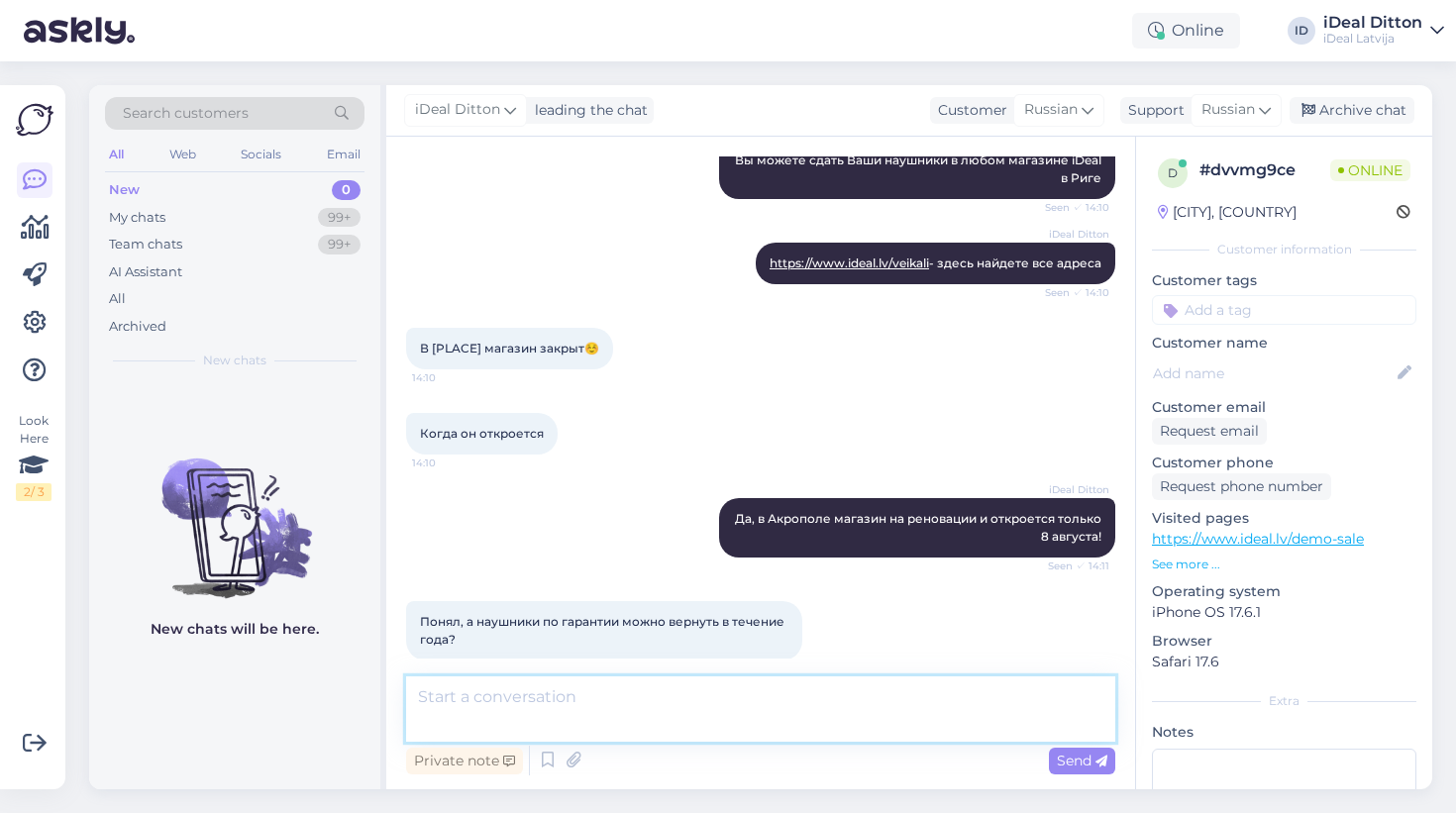 scroll, scrollTop: 619, scrollLeft: 0, axis: vertical 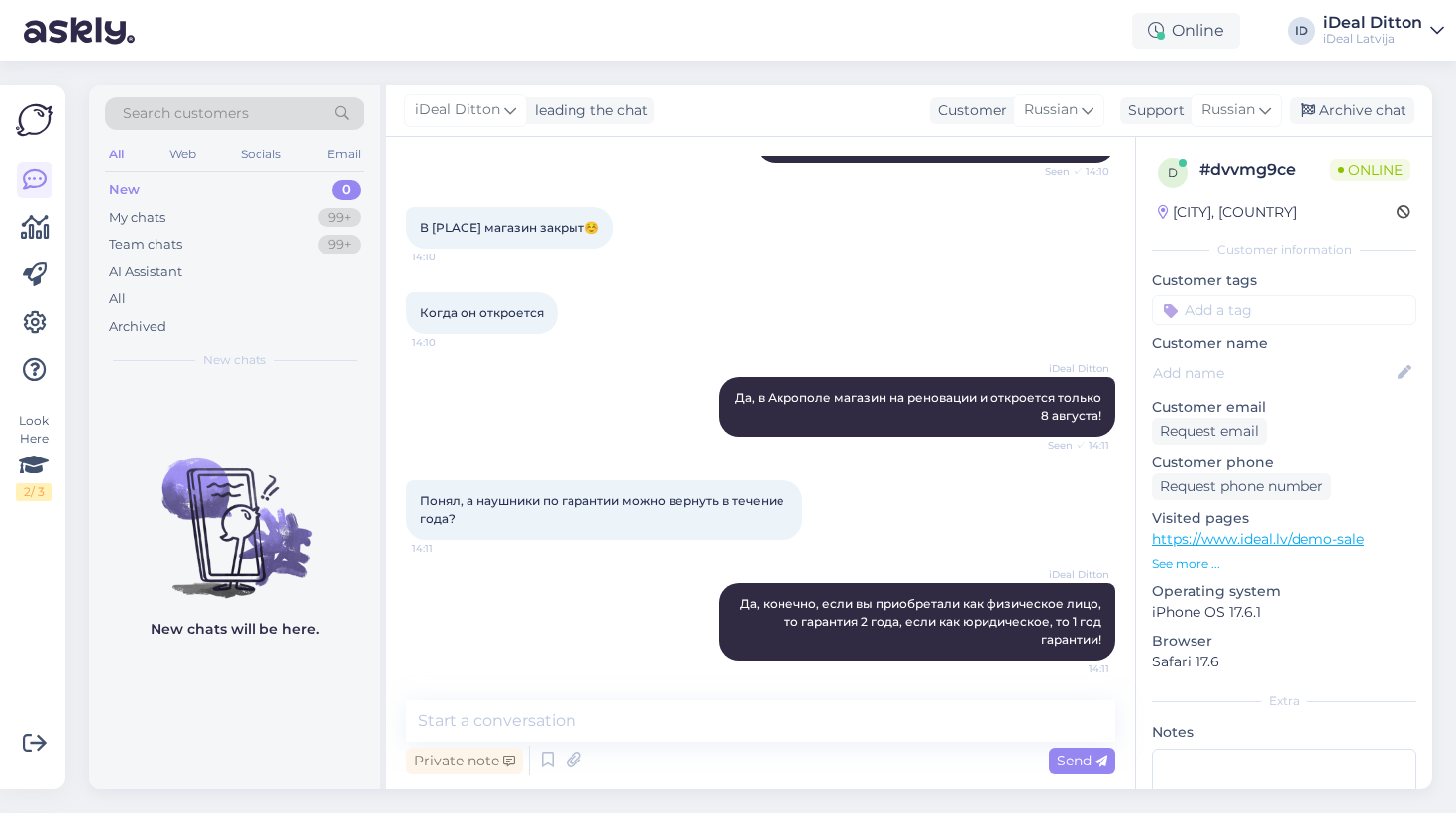 click on "iDeal Ditton Да, конечно, если вы приобретали как физическое лицо, то гарантия 2 года, если как юридическое, то 1 год гарантии! 14:11" at bounding box center (761, 622) 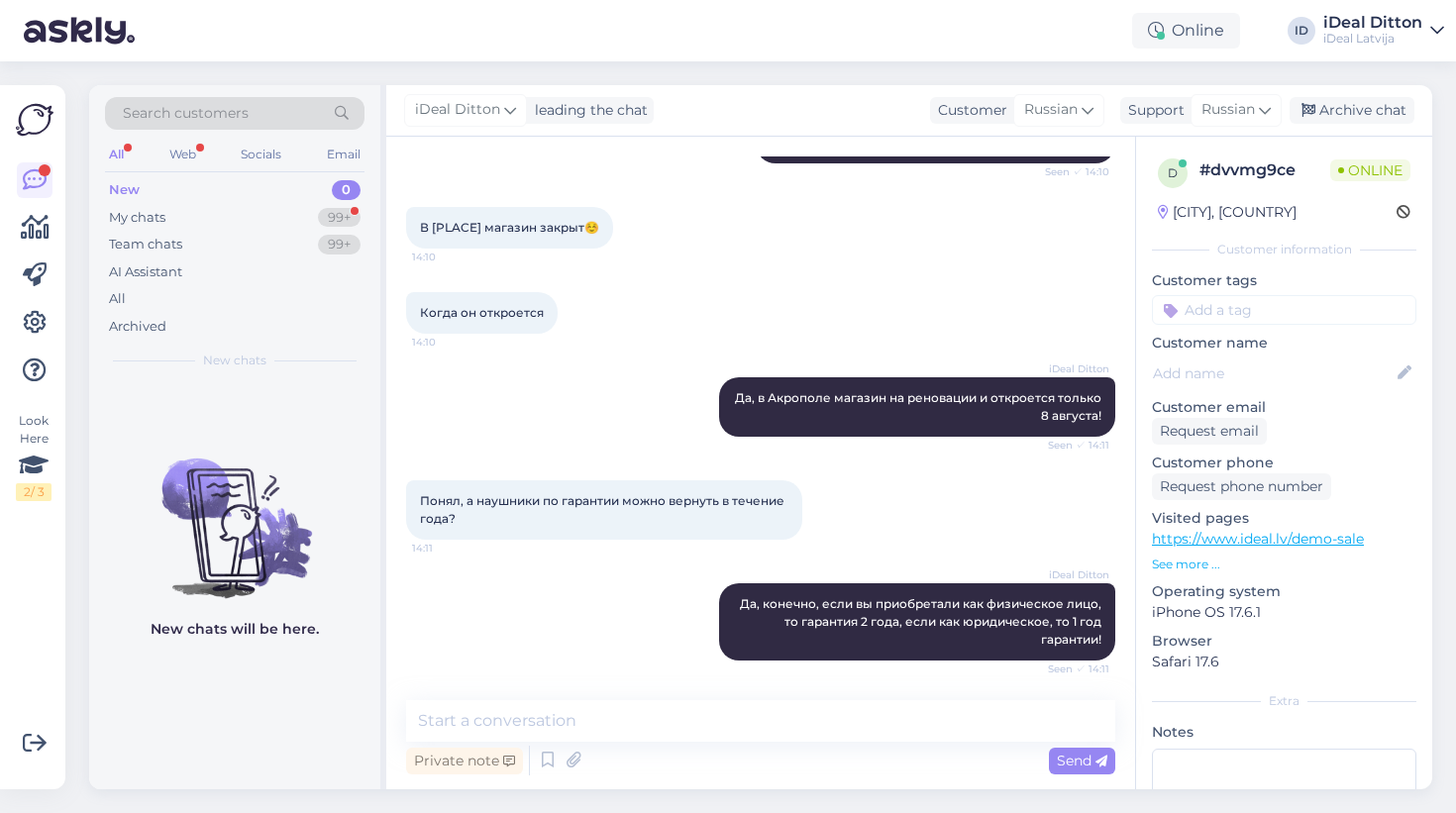 scroll, scrollTop: 704, scrollLeft: 0, axis: vertical 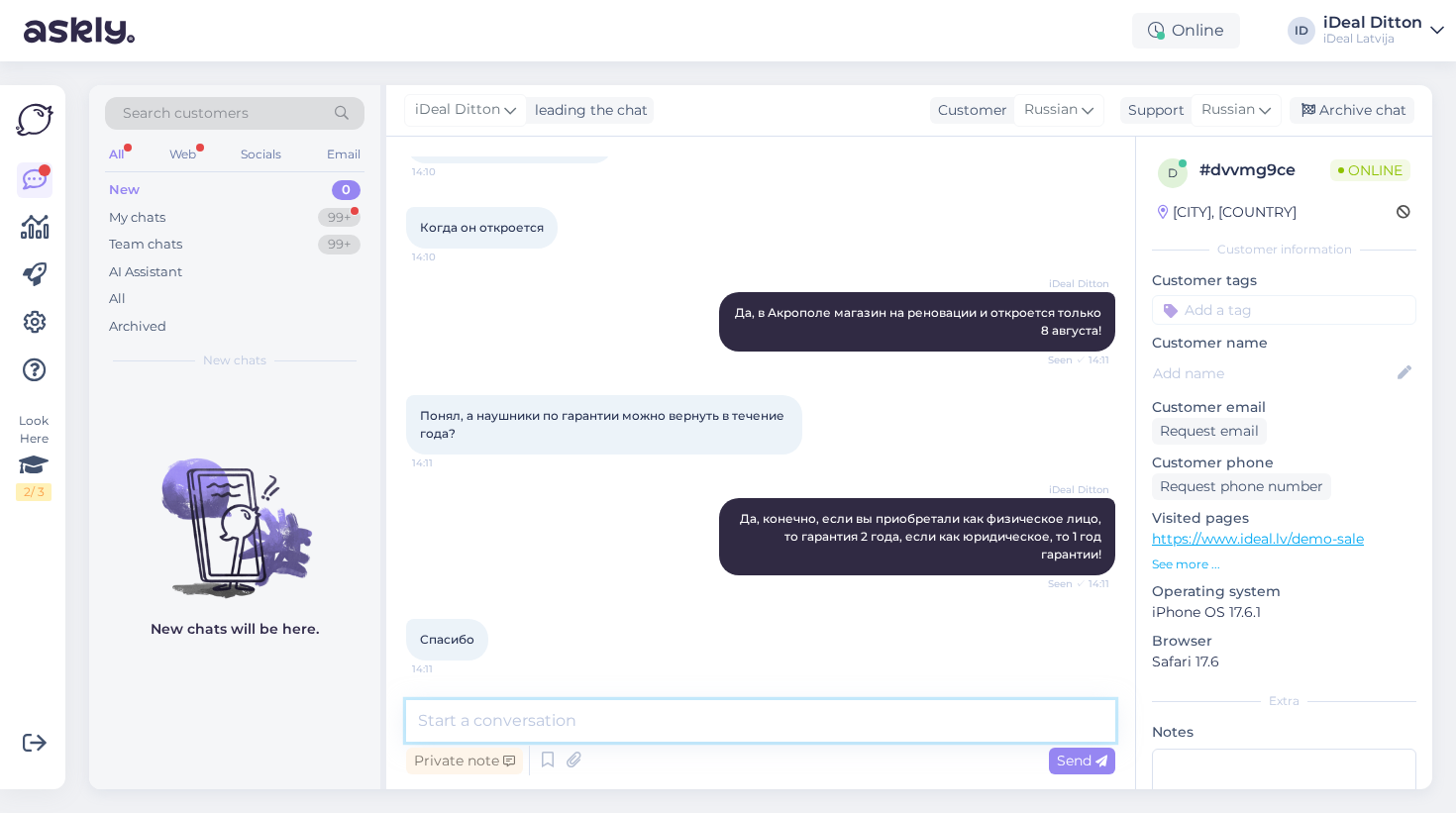 click at bounding box center (761, 721) 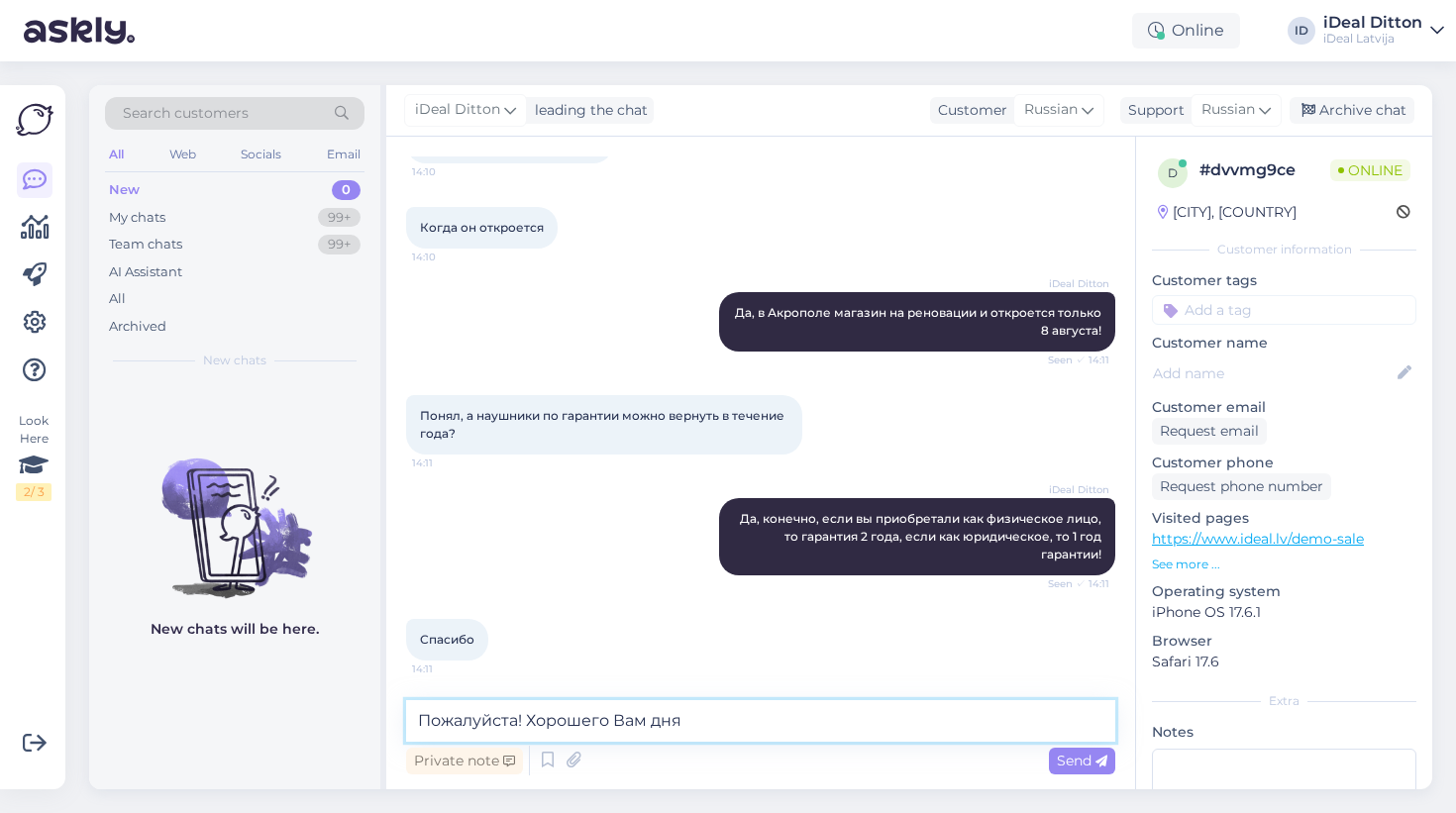 type on "Пожалуйста! Хорошего Вам дня 😊" 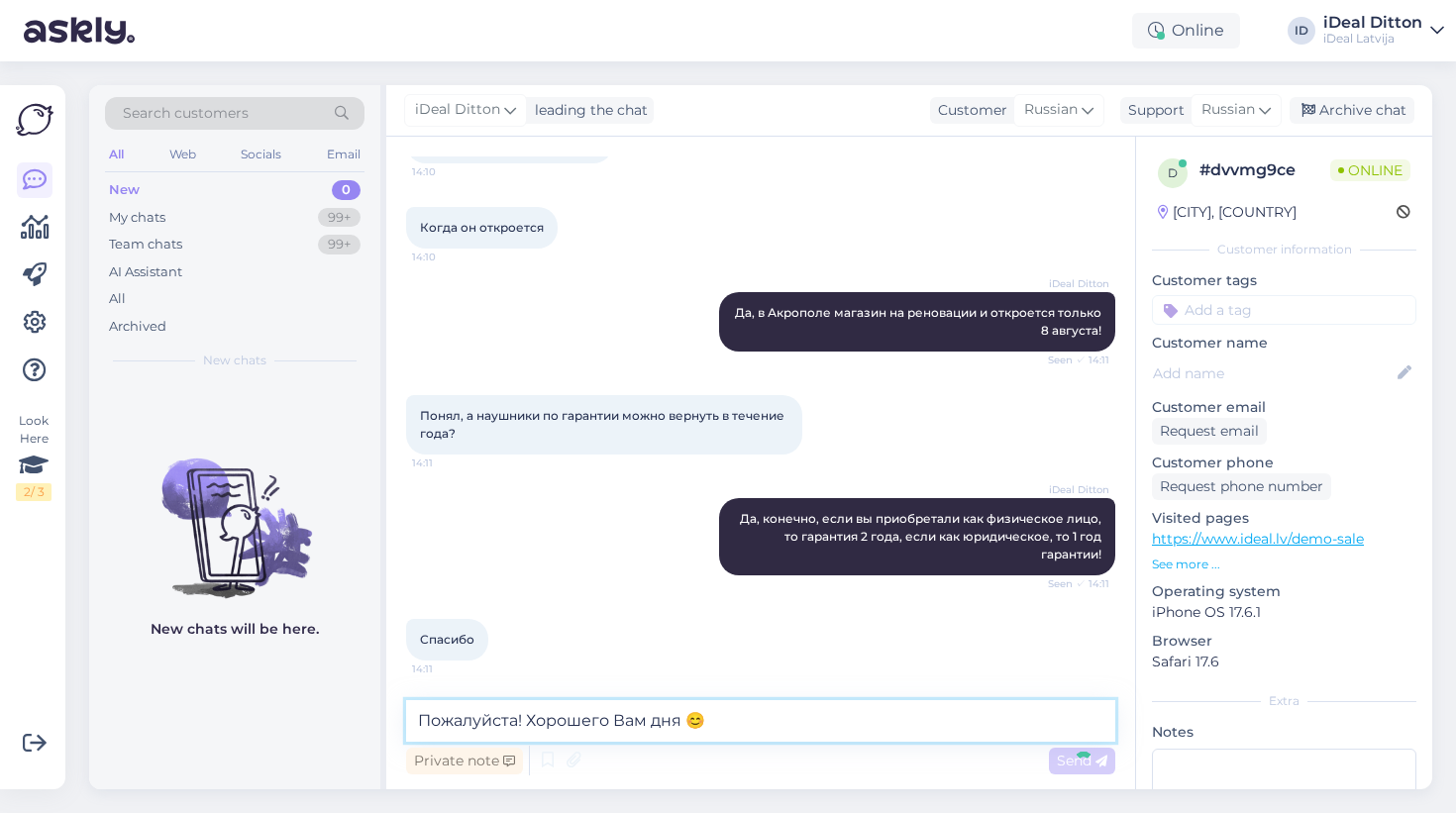 type 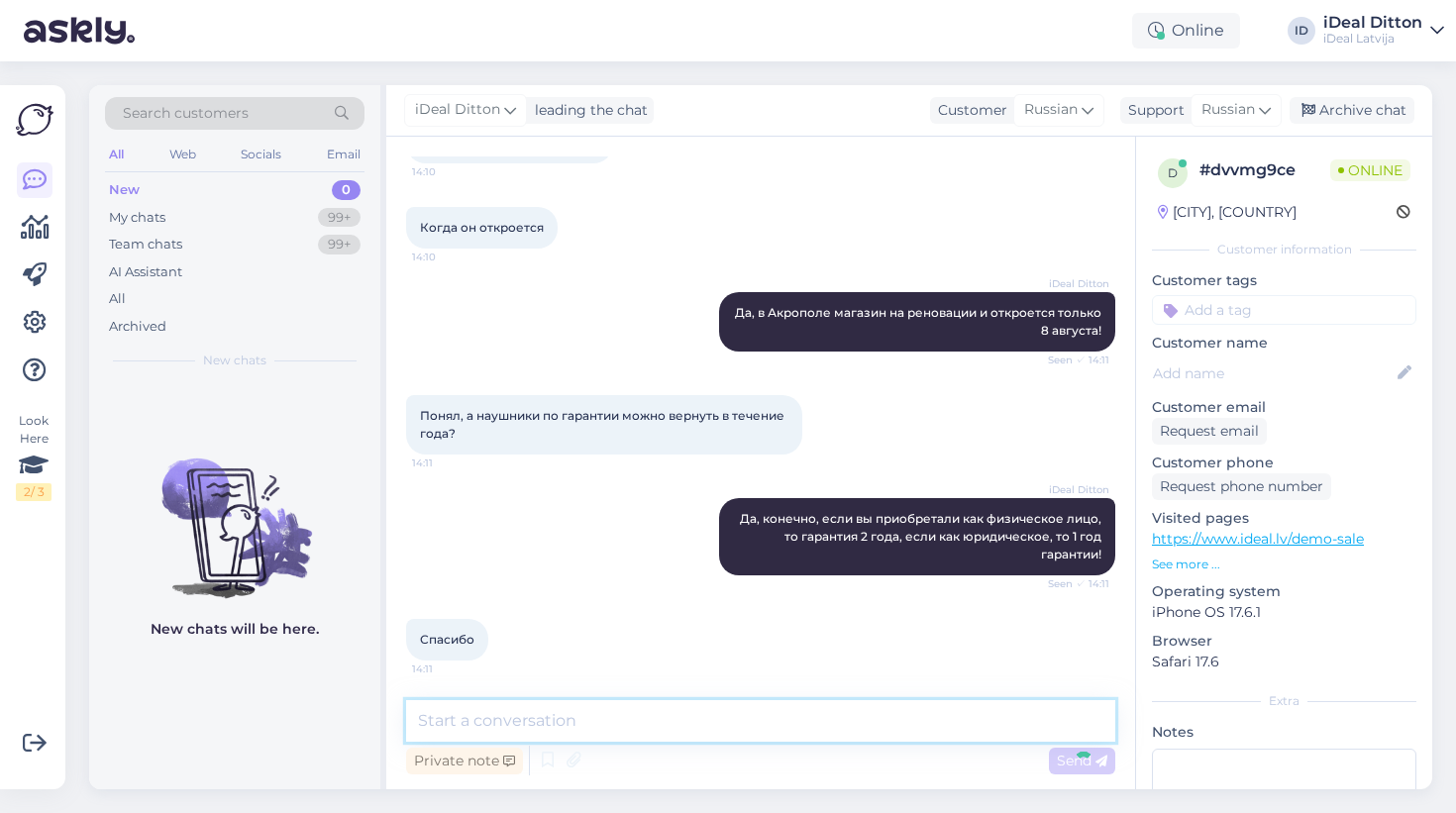 scroll, scrollTop: 789, scrollLeft: 0, axis: vertical 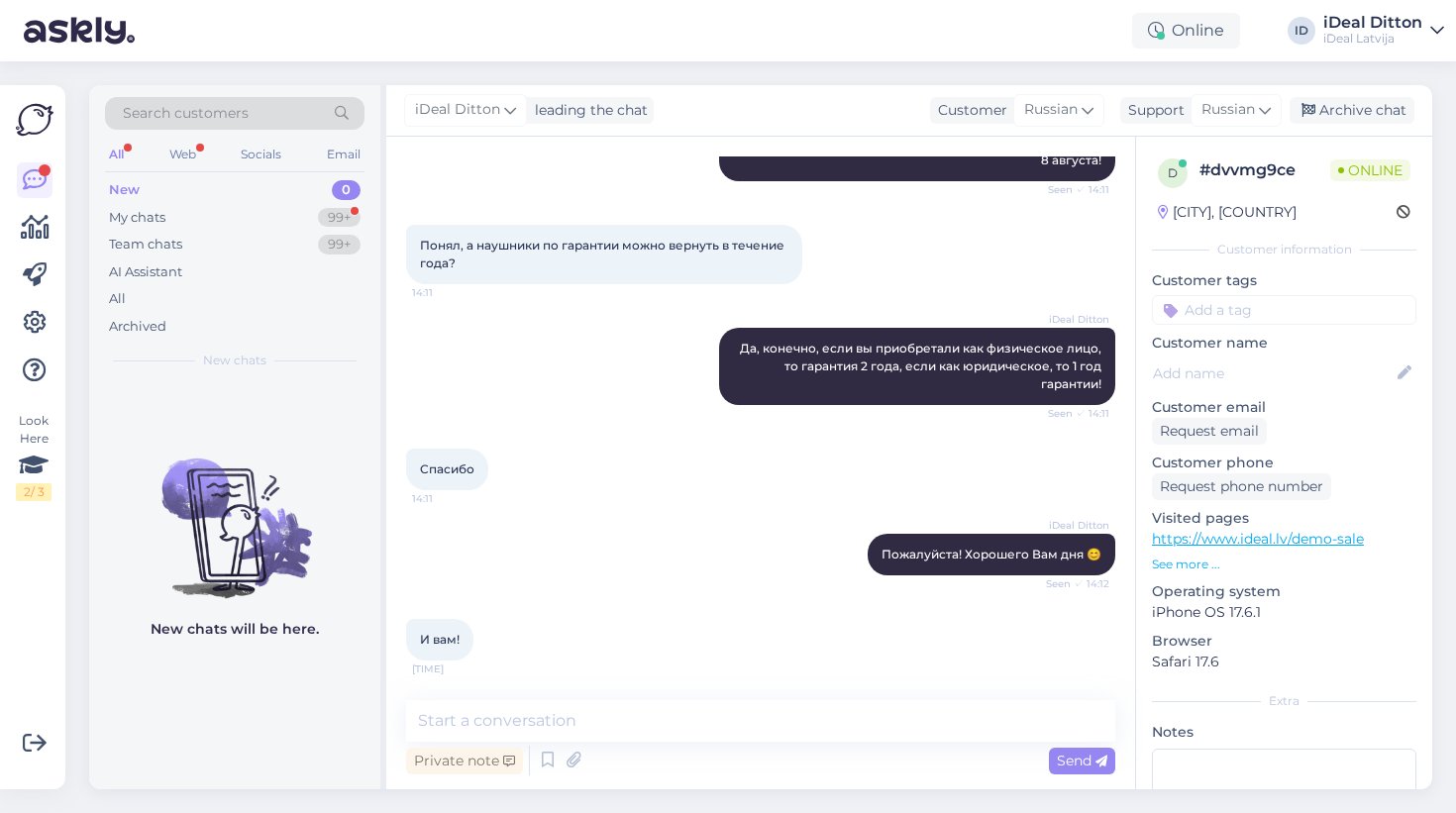 click on "iDeal Ditton Пожалуйста! Хорошего Вам дня 😊 Seen ✓ 14:12" at bounding box center [761, 555] 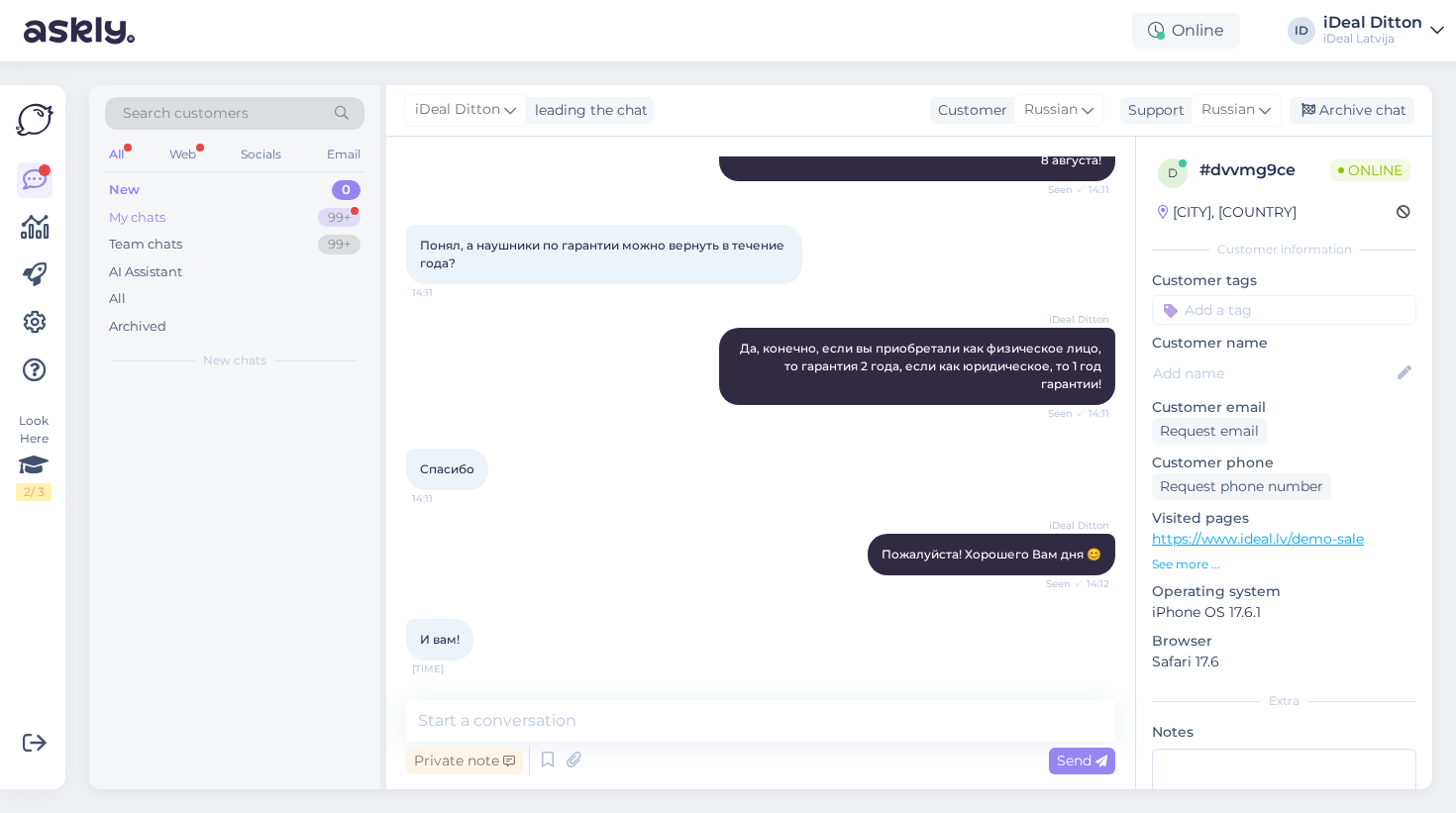 click on "My chats 99+" at bounding box center (235, 218) 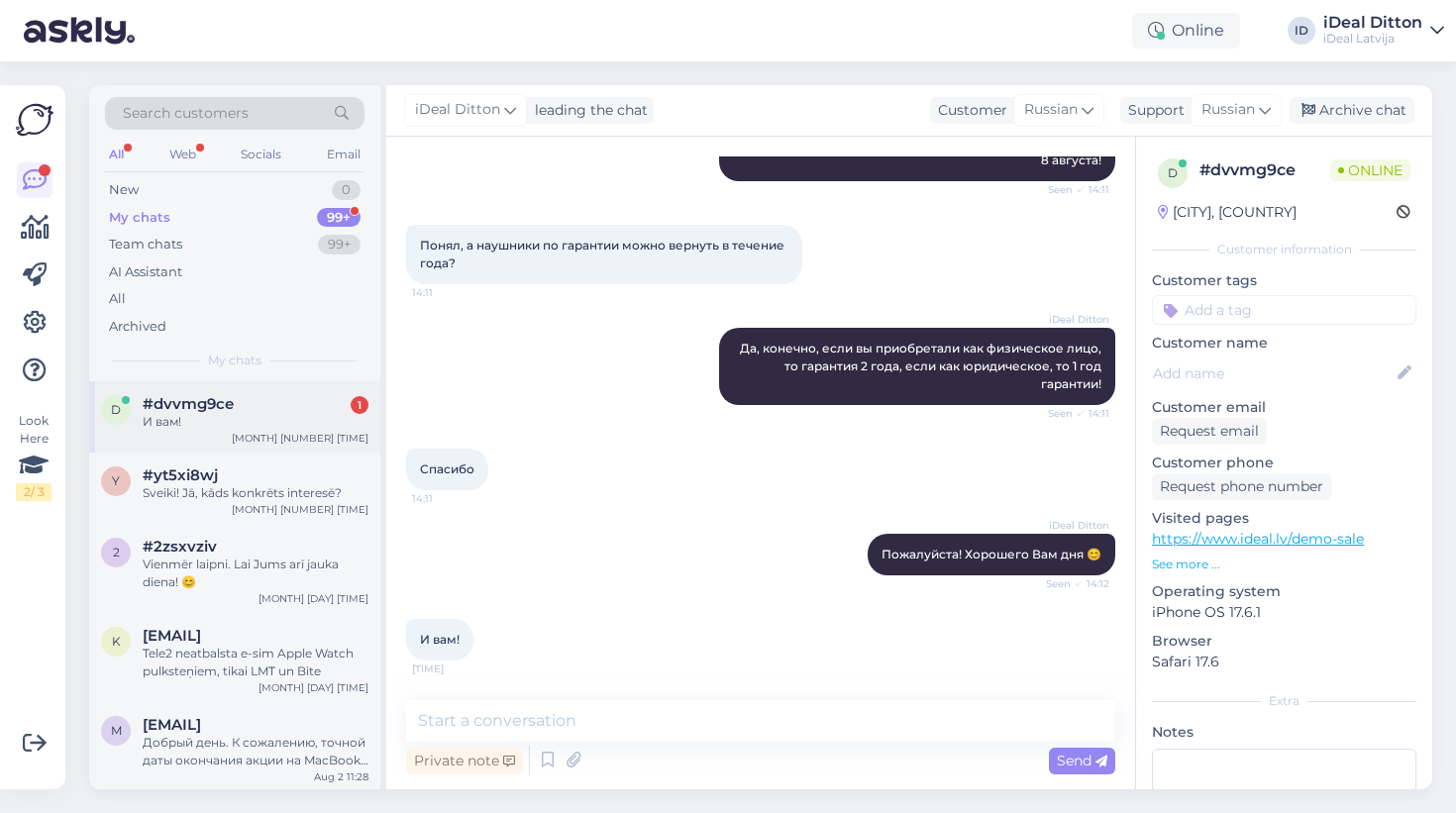 click on "#dvvmg9ce 1" at bounding box center [256, 404] 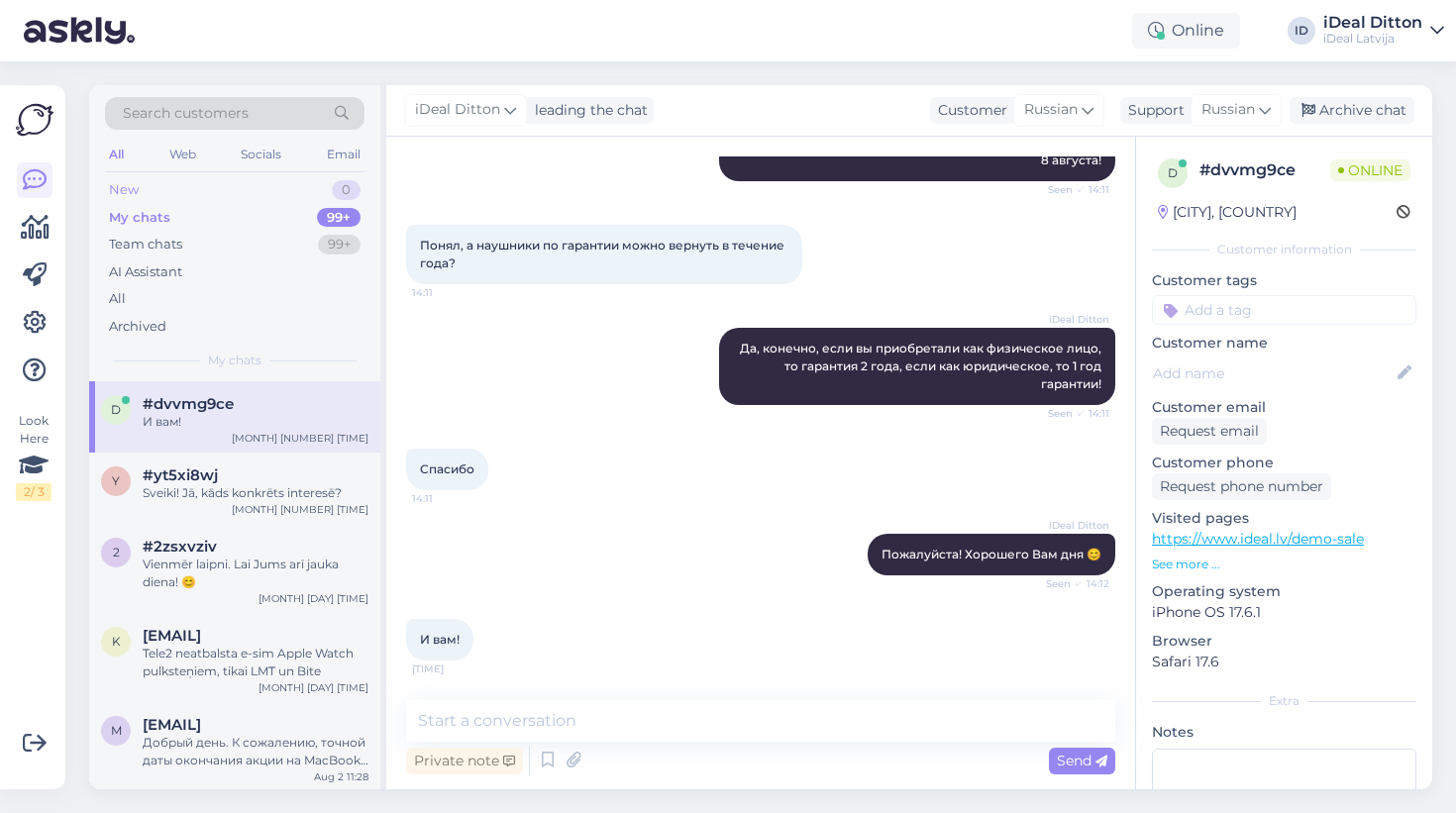 click on "New 0" at bounding box center [235, 190] 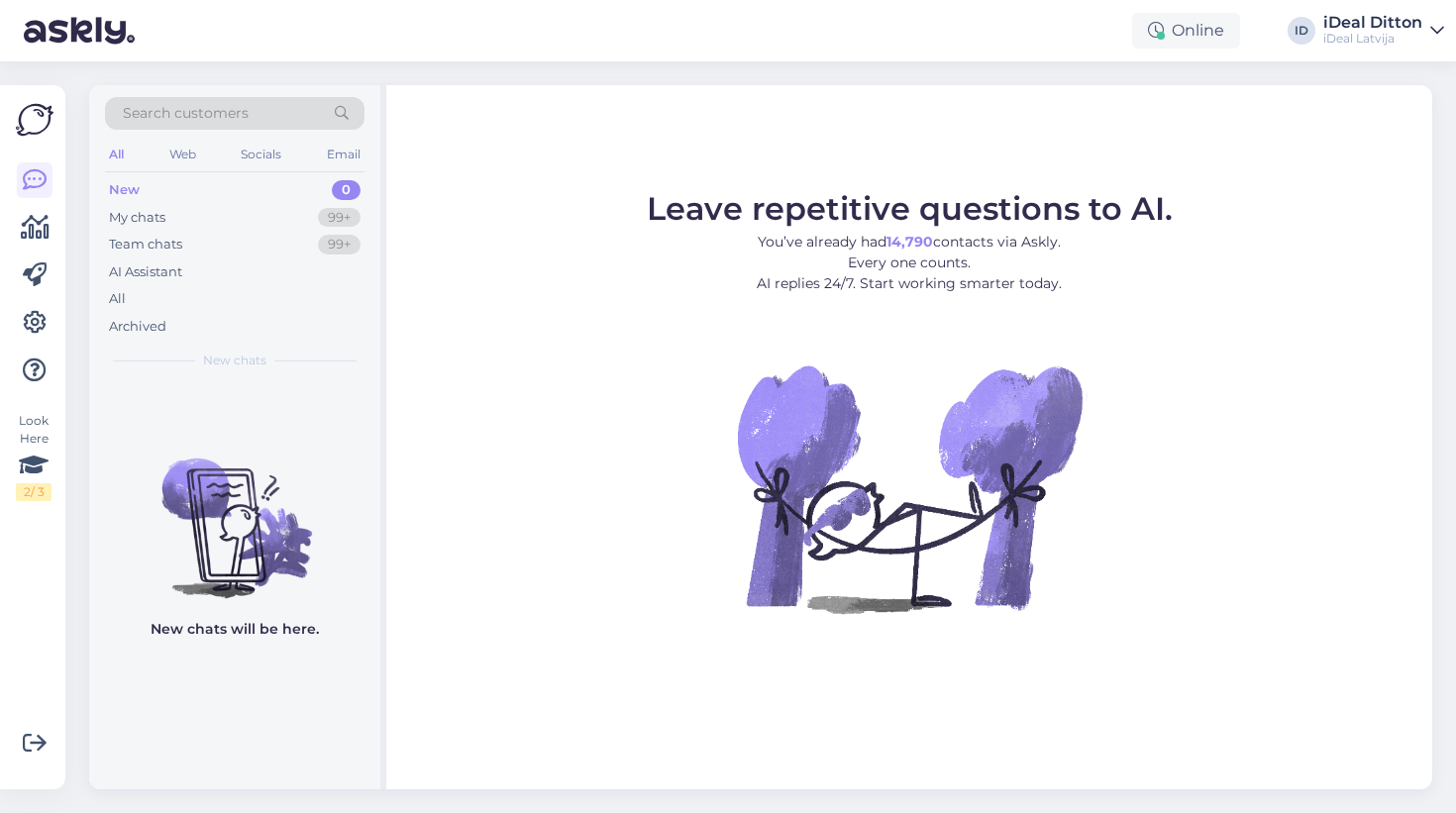 scroll, scrollTop: 0, scrollLeft: 0, axis: both 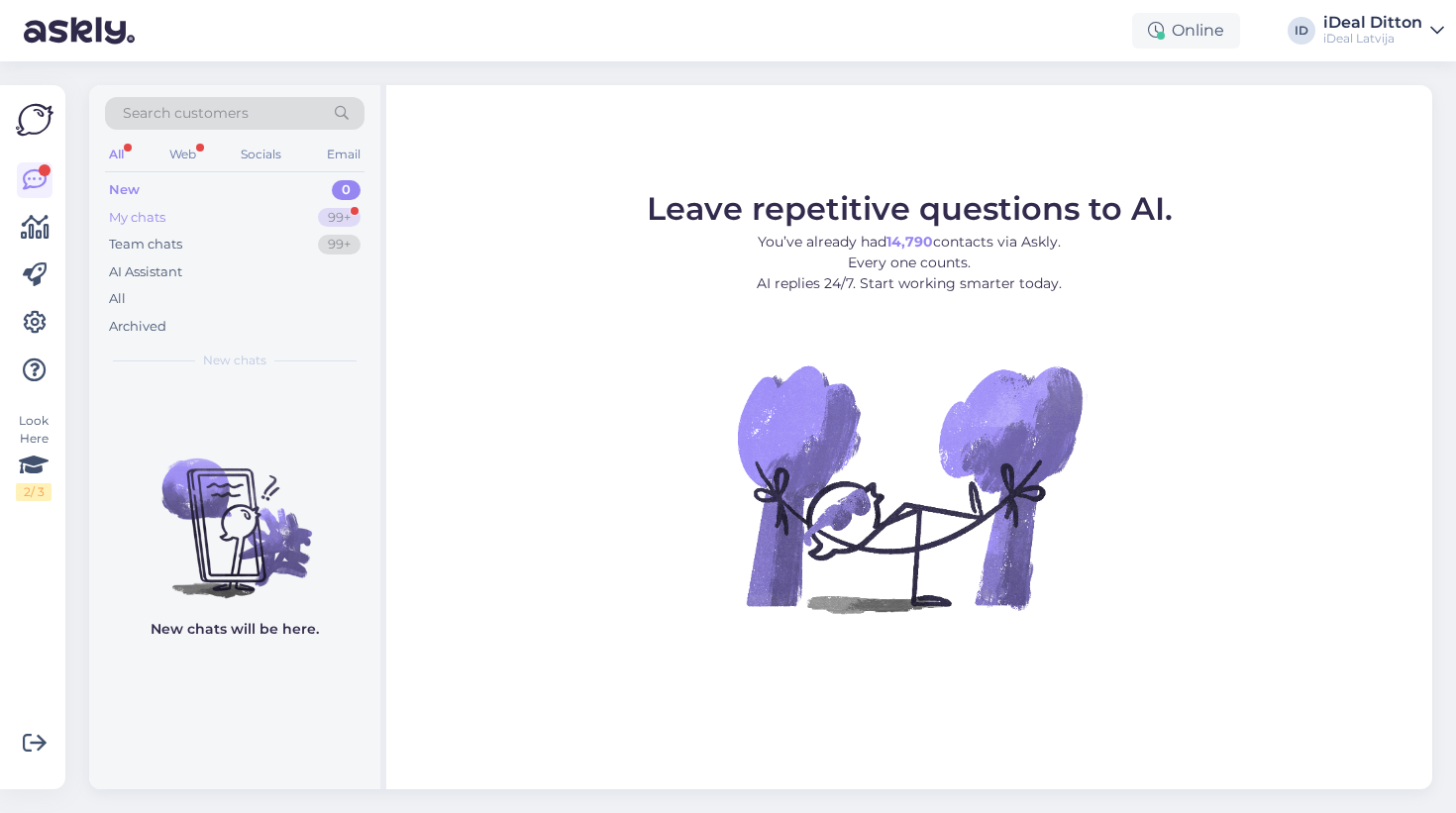 click on "99+" at bounding box center (339, 218) 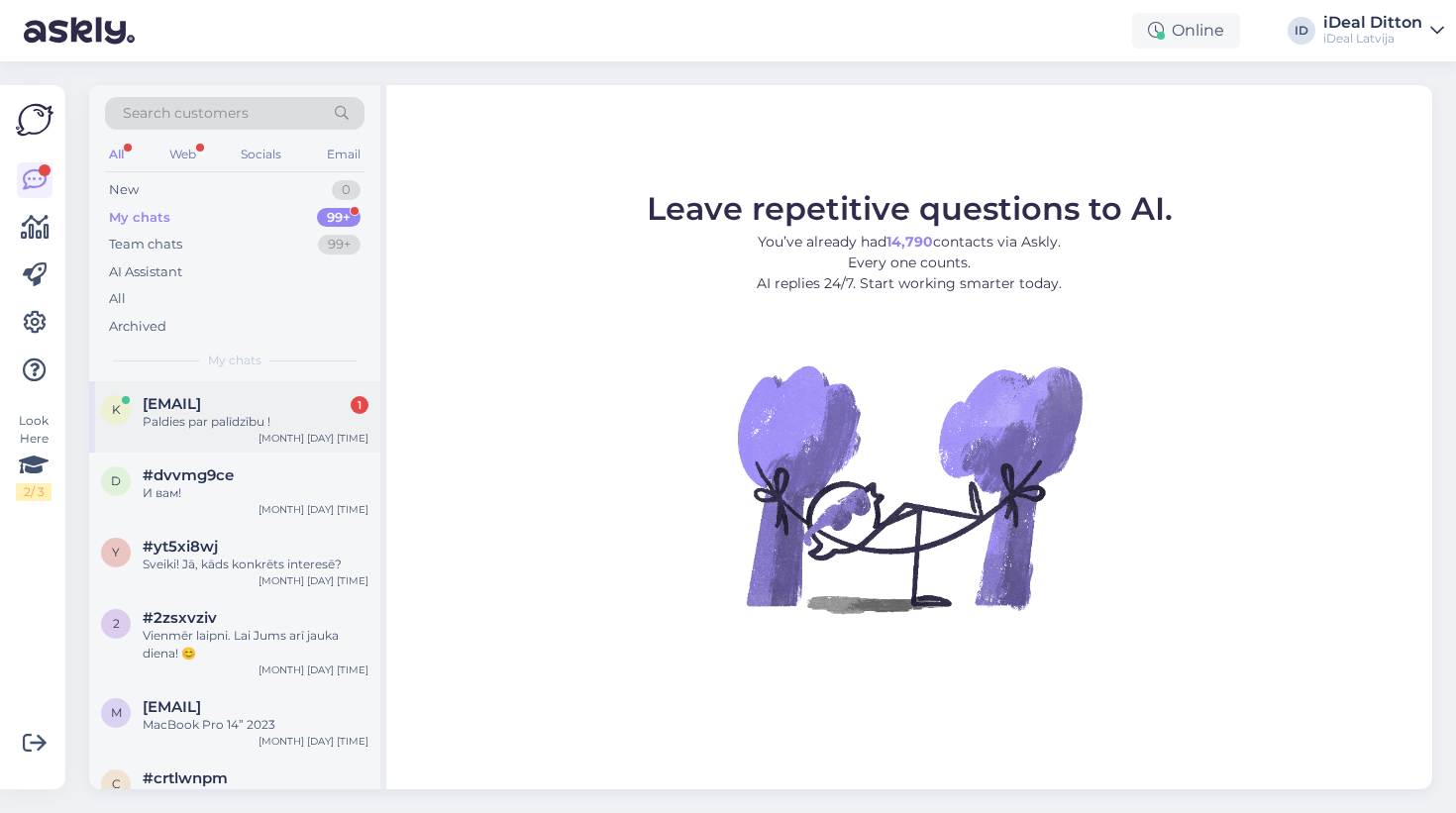 click on "Paldies par palīdzību !" at bounding box center [256, 422] 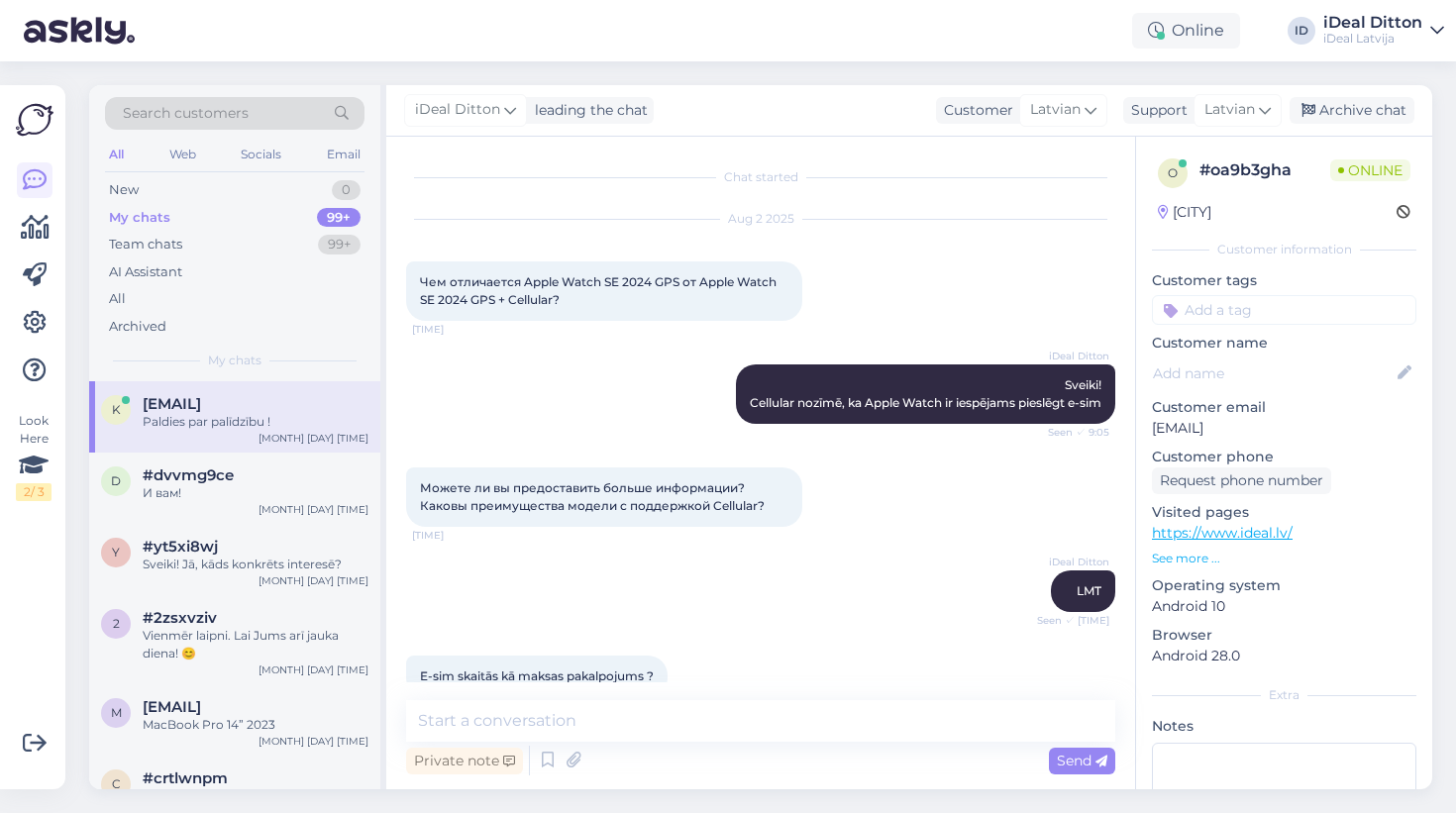scroll, scrollTop: 631, scrollLeft: 0, axis: vertical 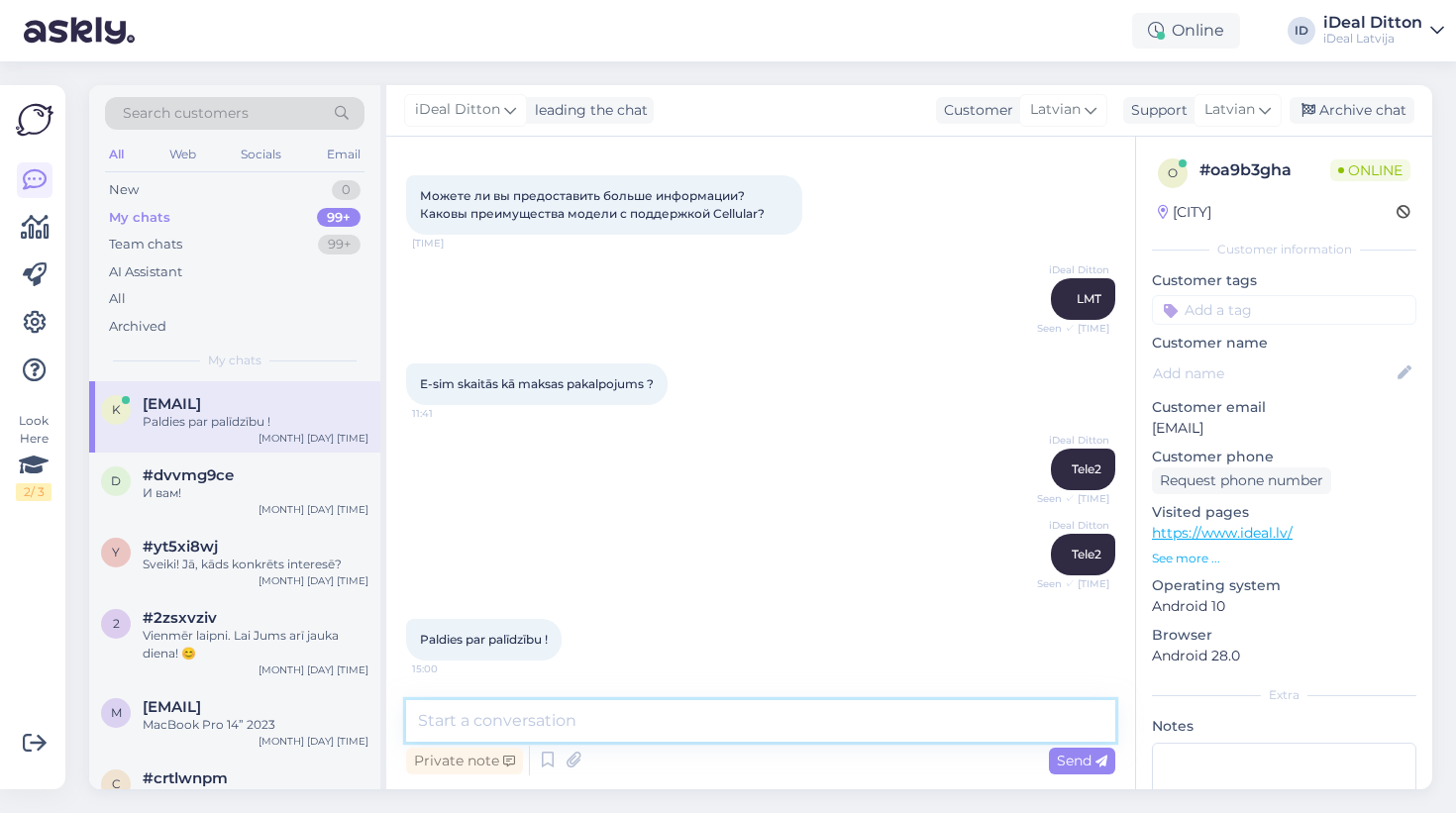 click at bounding box center (761, 721) 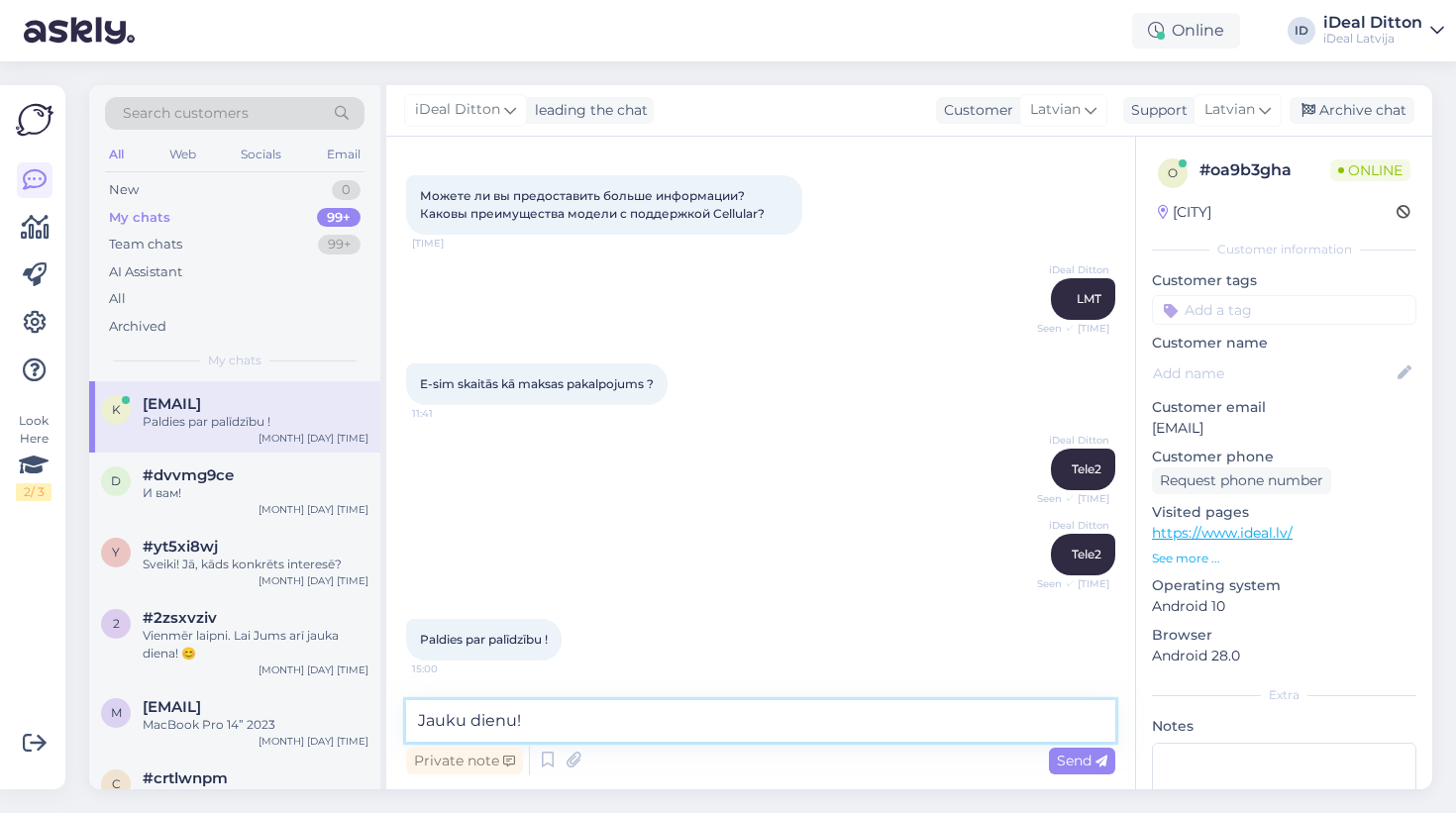 type on "Jauku dienu! 😊" 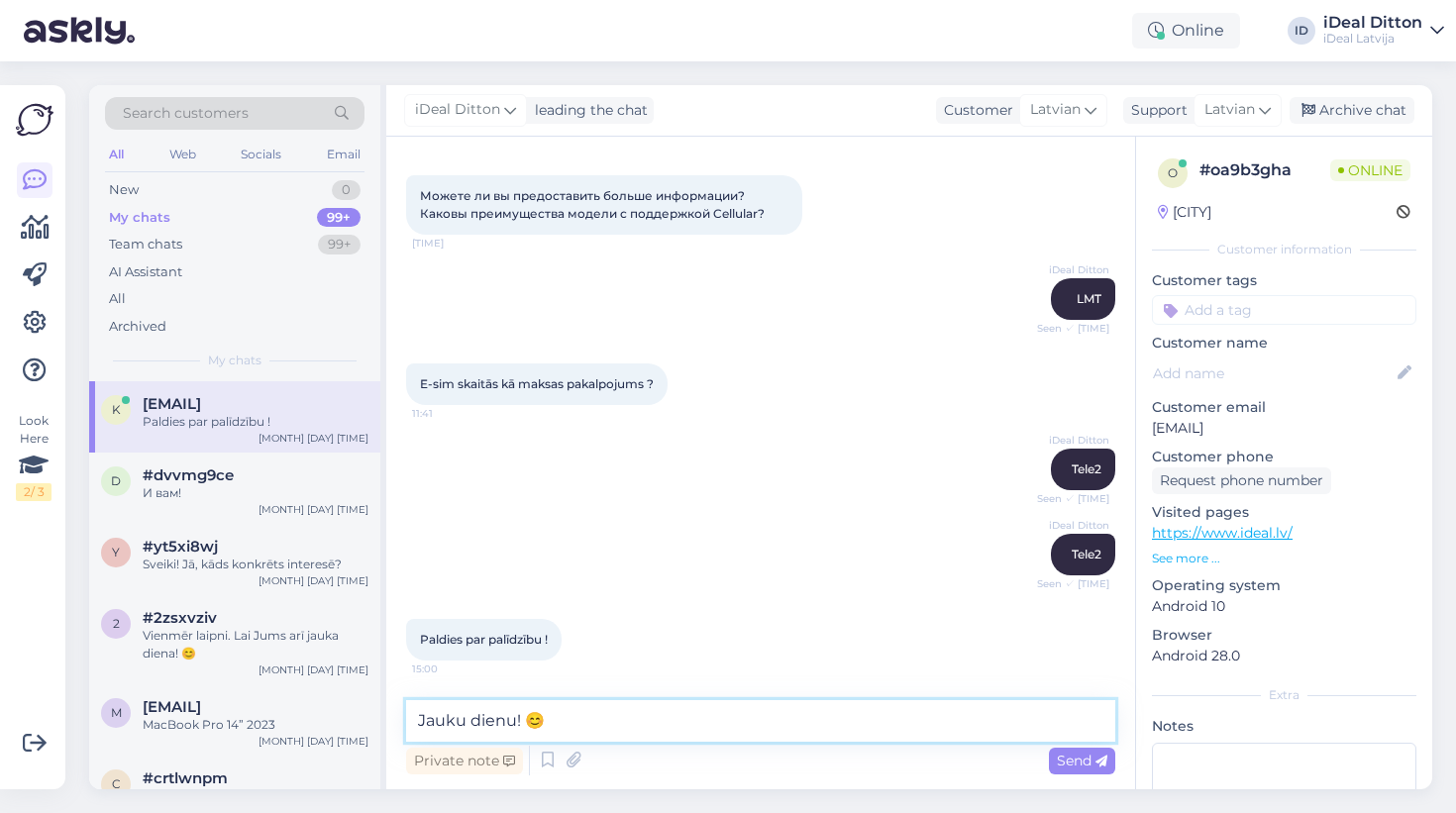 type 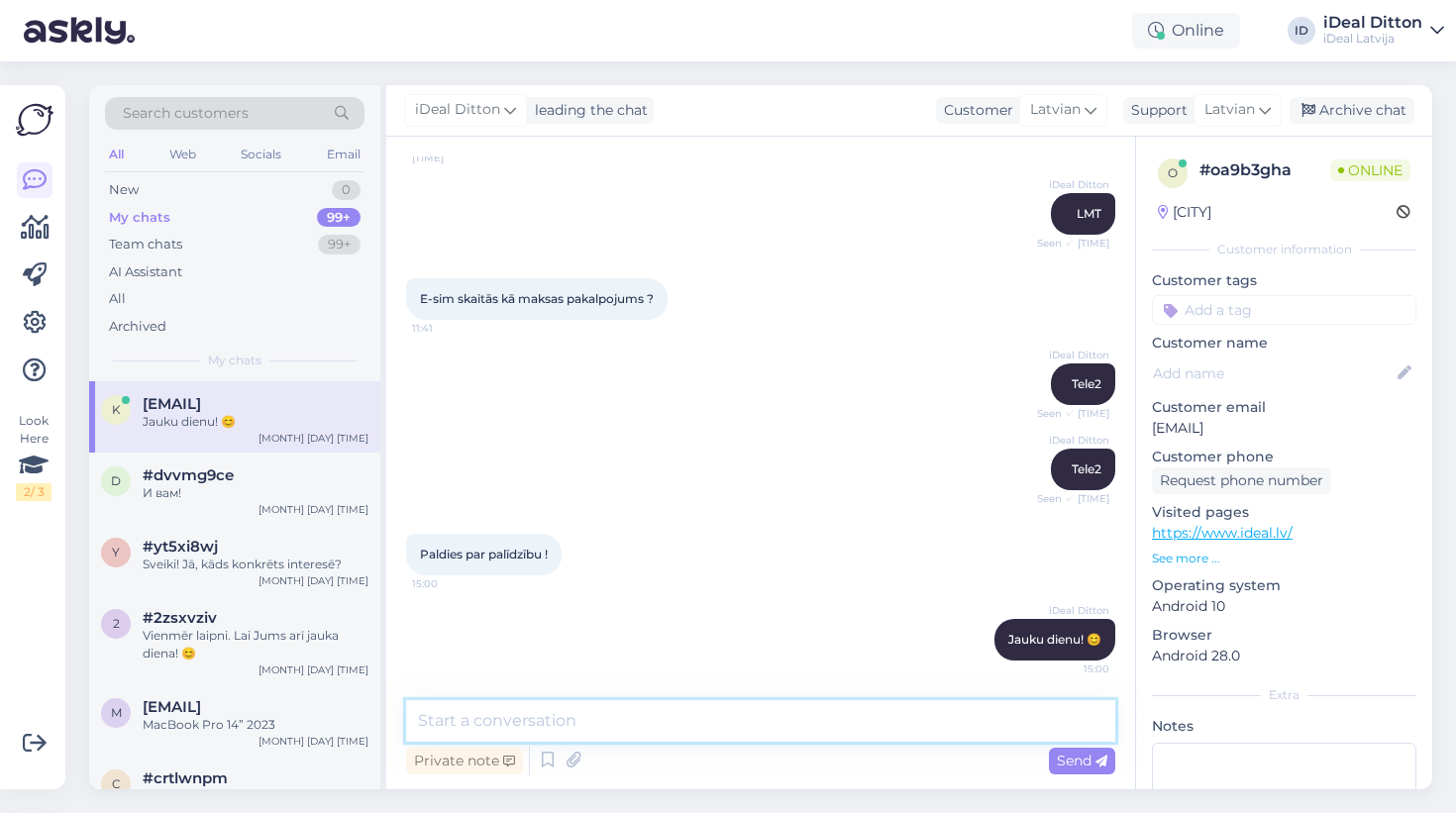 scroll, scrollTop: 716, scrollLeft: 0, axis: vertical 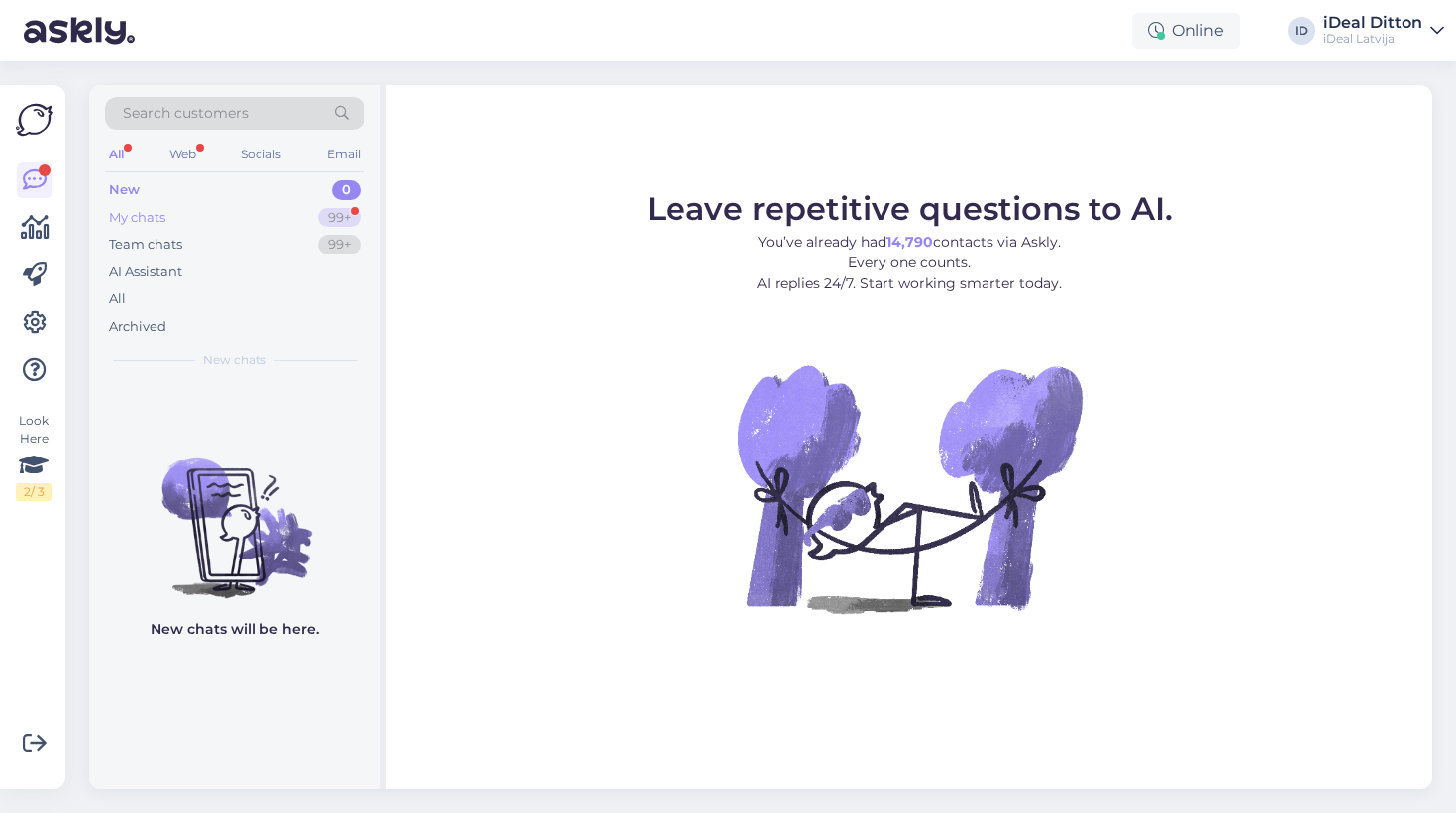 click on "My chats 99+" at bounding box center [235, 218] 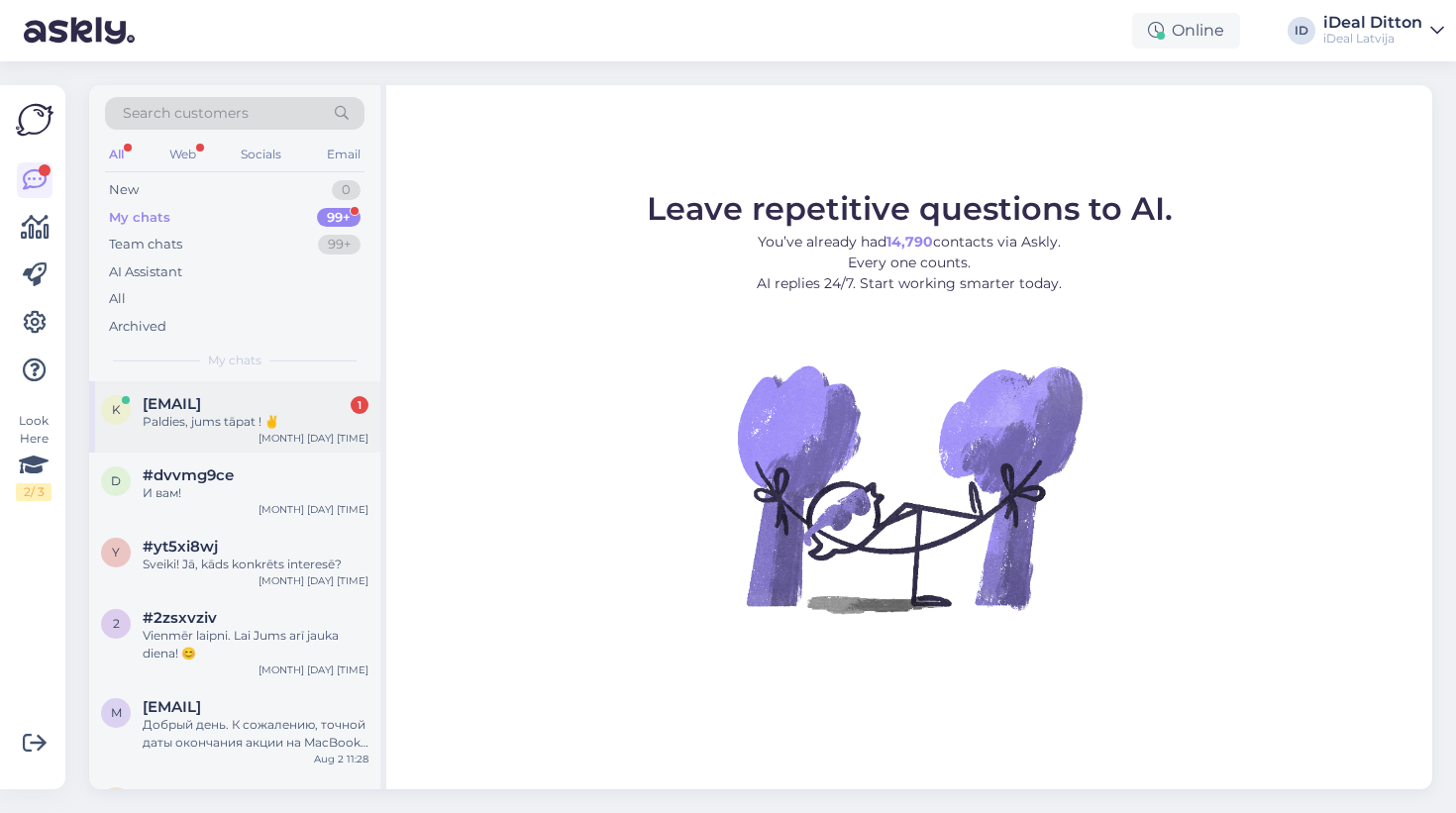 click on "Paldies, jums tāpat ! ✌️" at bounding box center [256, 422] 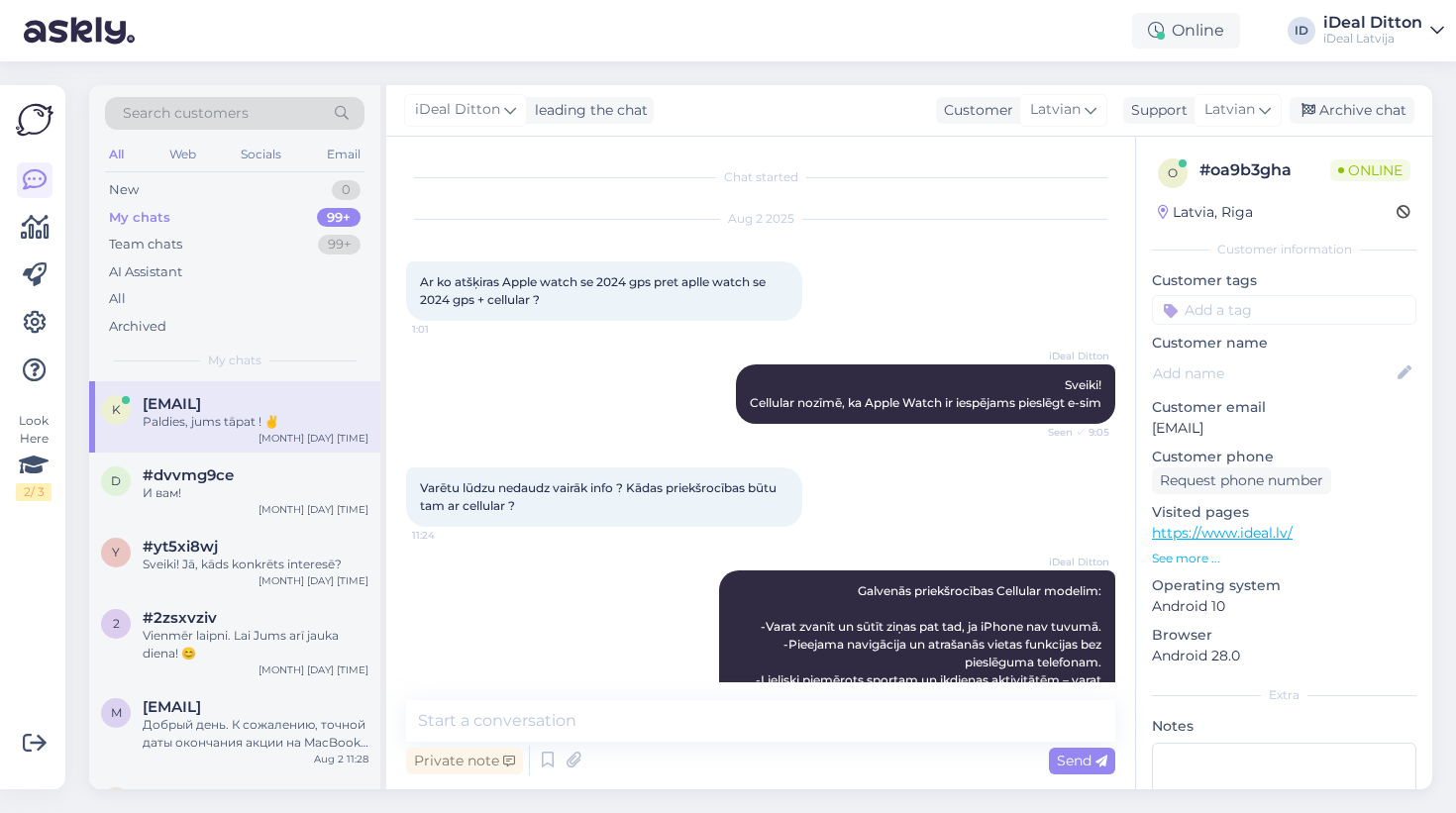 scroll, scrollTop: 801, scrollLeft: 0, axis: vertical 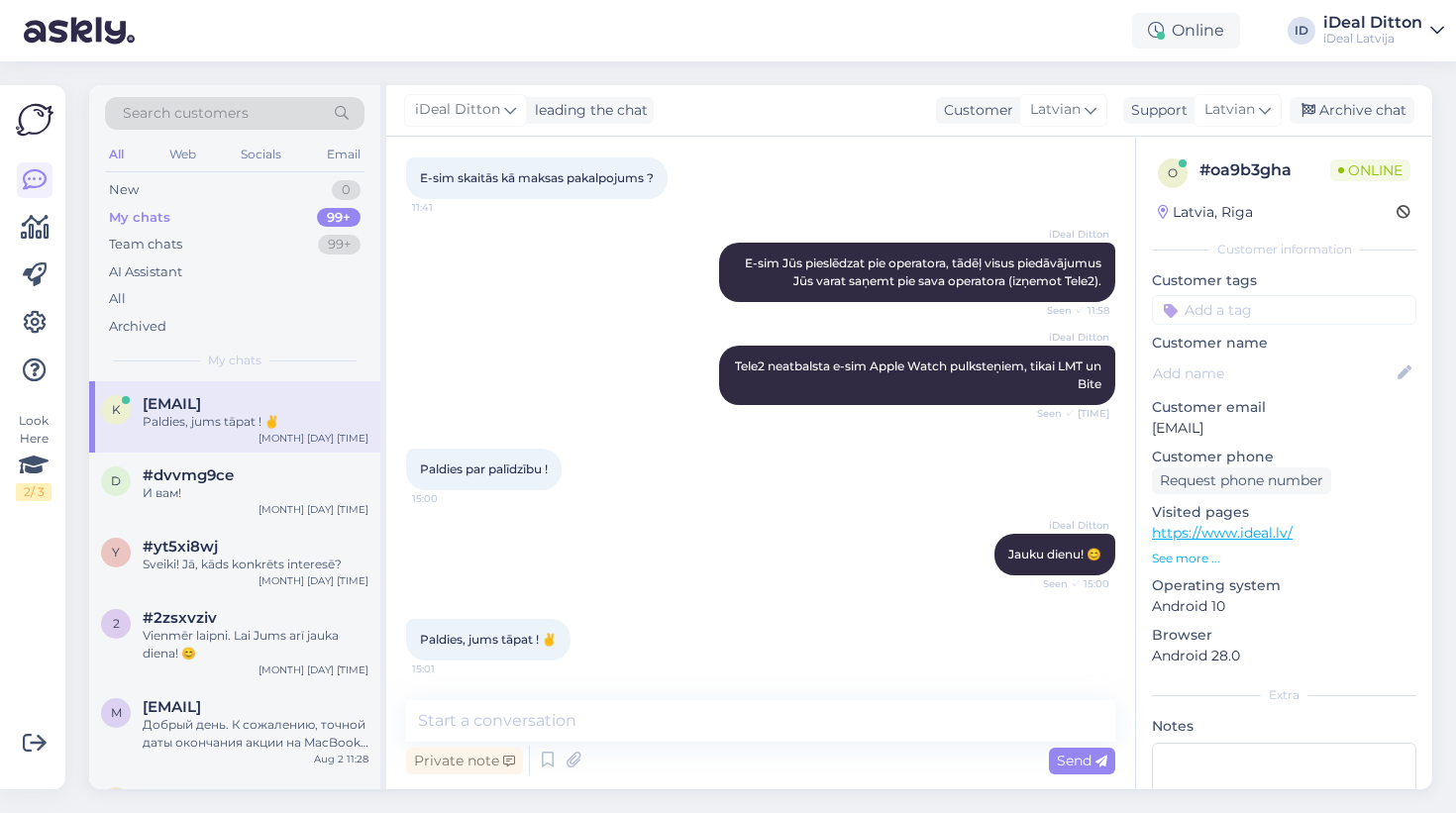 click on "Search customers All Web Socials  Email New 0 My chats 99+ Team chats 99+ AI Assistant All Archived My chats" at bounding box center [235, 233] 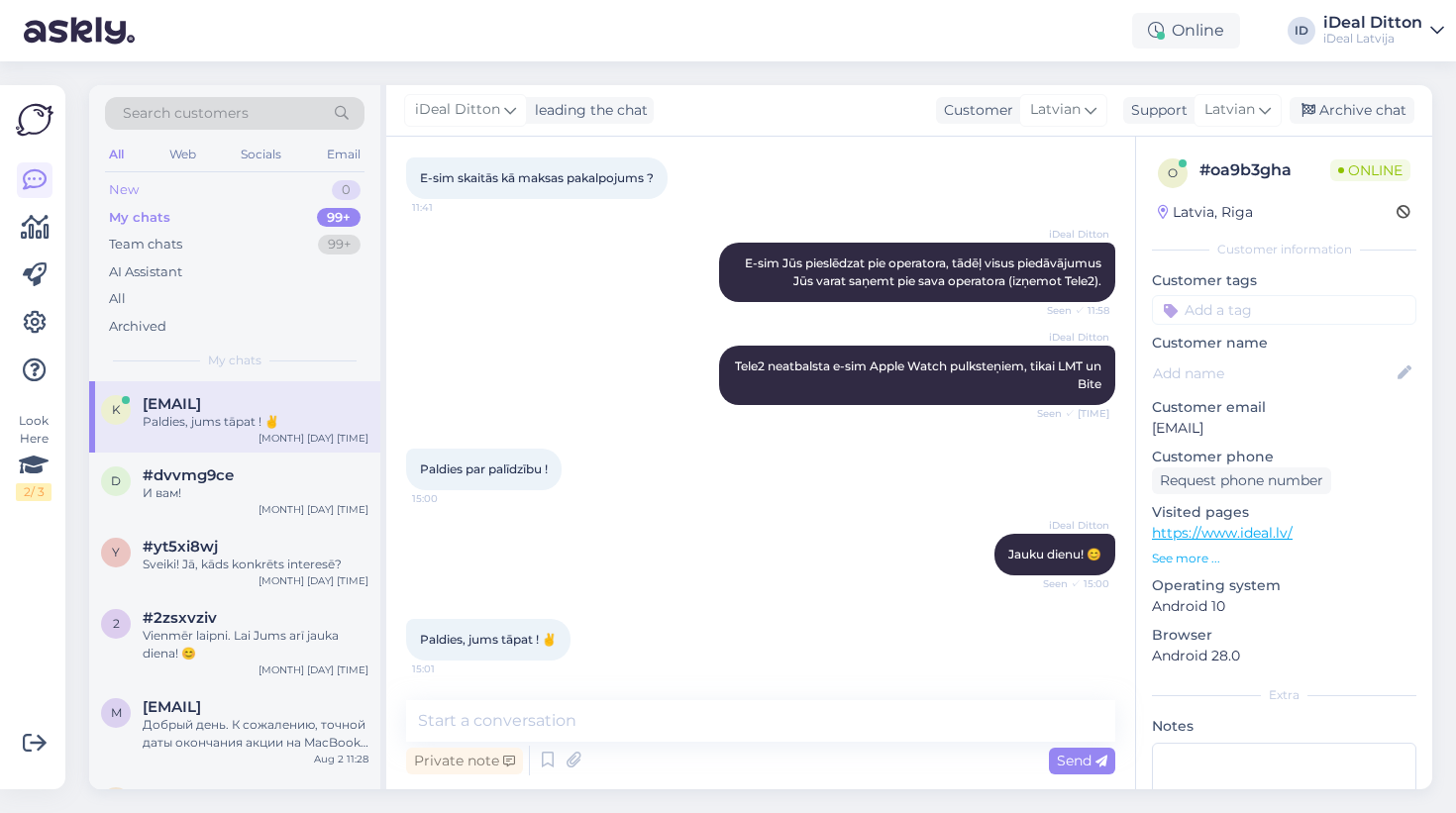click on "New 0" at bounding box center (235, 190) 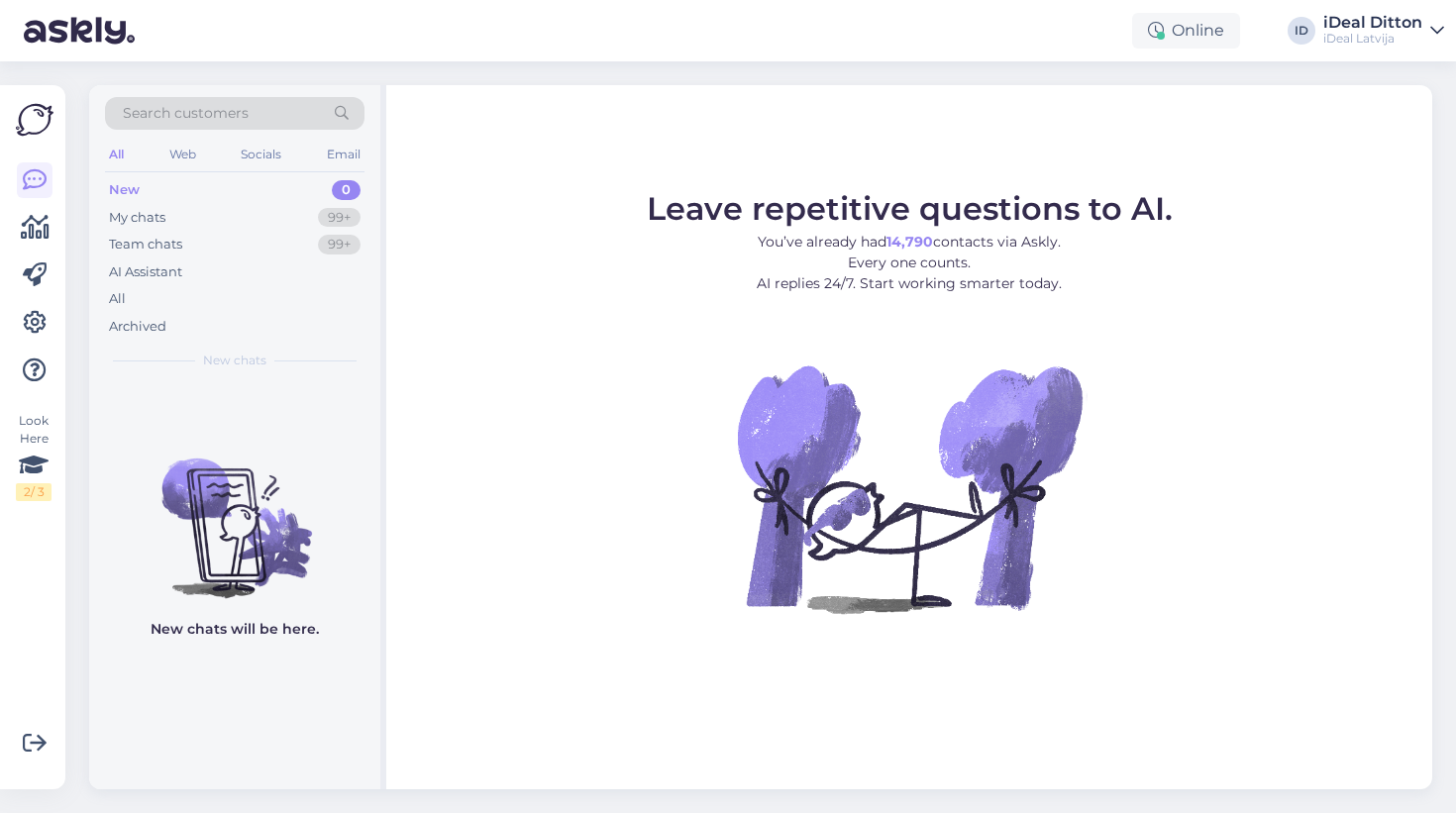 scroll, scrollTop: 0, scrollLeft: 0, axis: both 